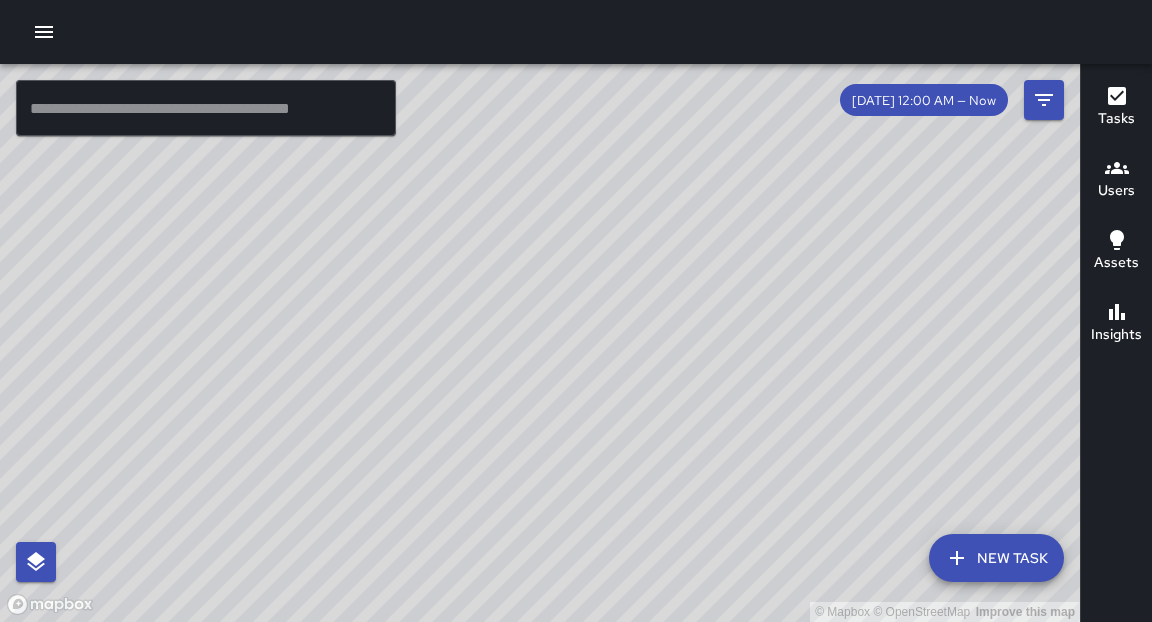 scroll, scrollTop: 0, scrollLeft: 0, axis: both 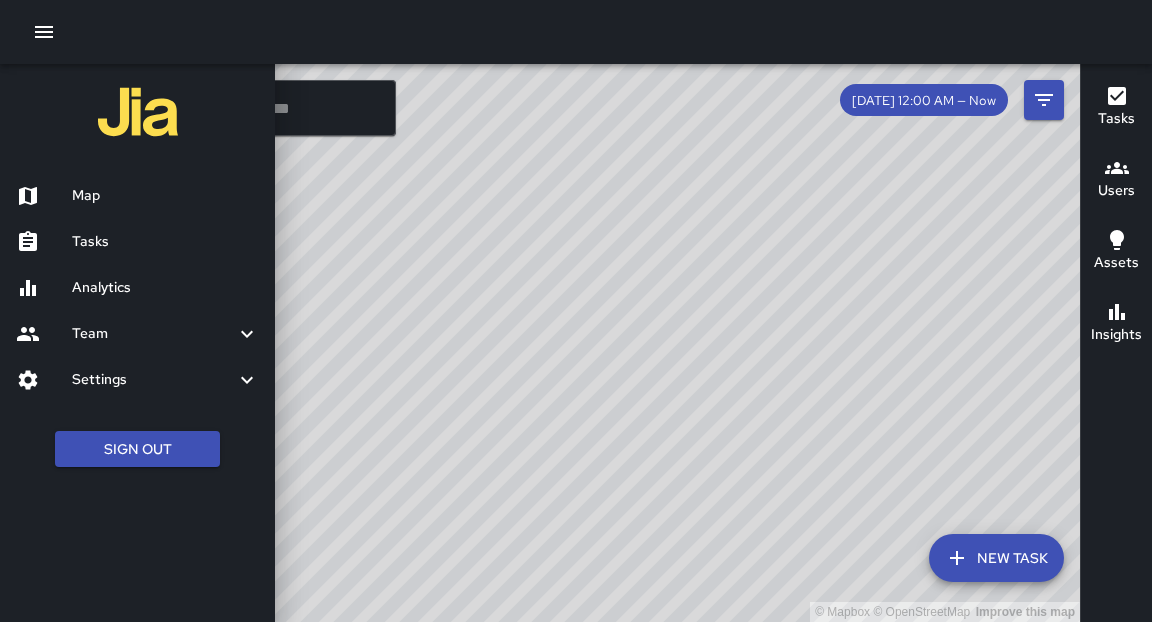 click on "Analytics" at bounding box center (165, 288) 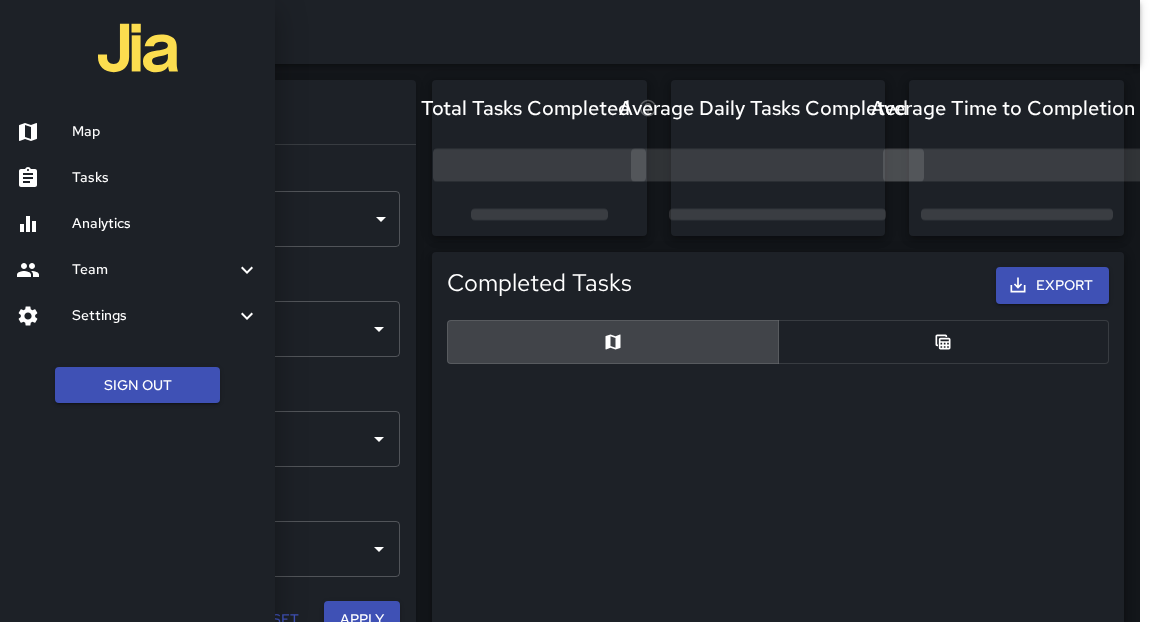 scroll, scrollTop: 12, scrollLeft: 12, axis: both 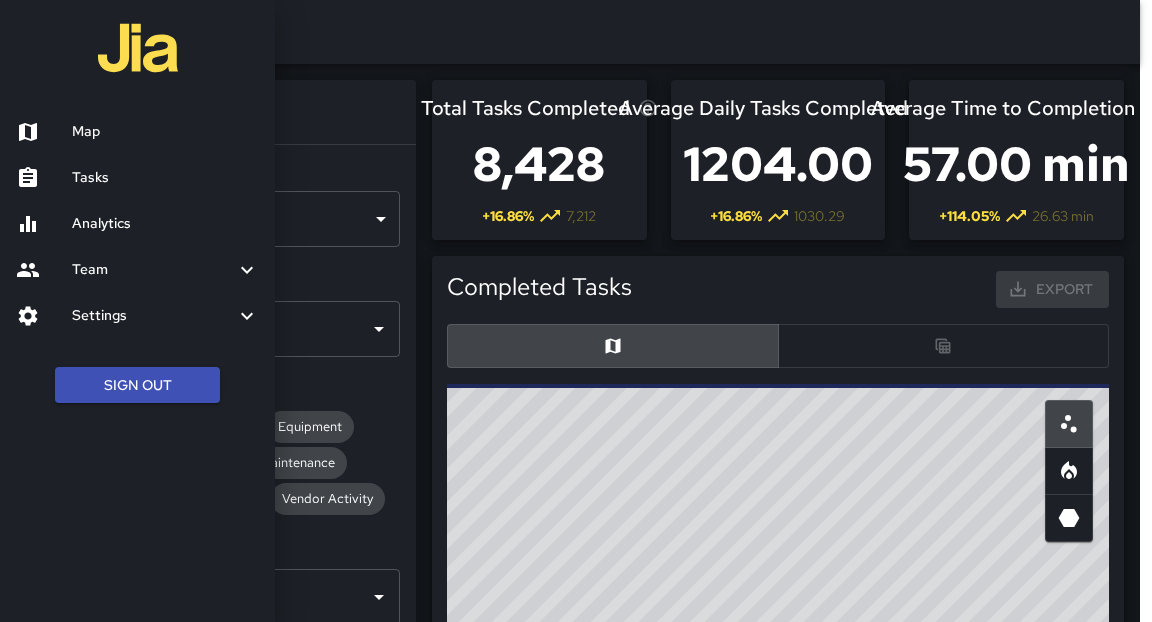 click at bounding box center [576, 311] 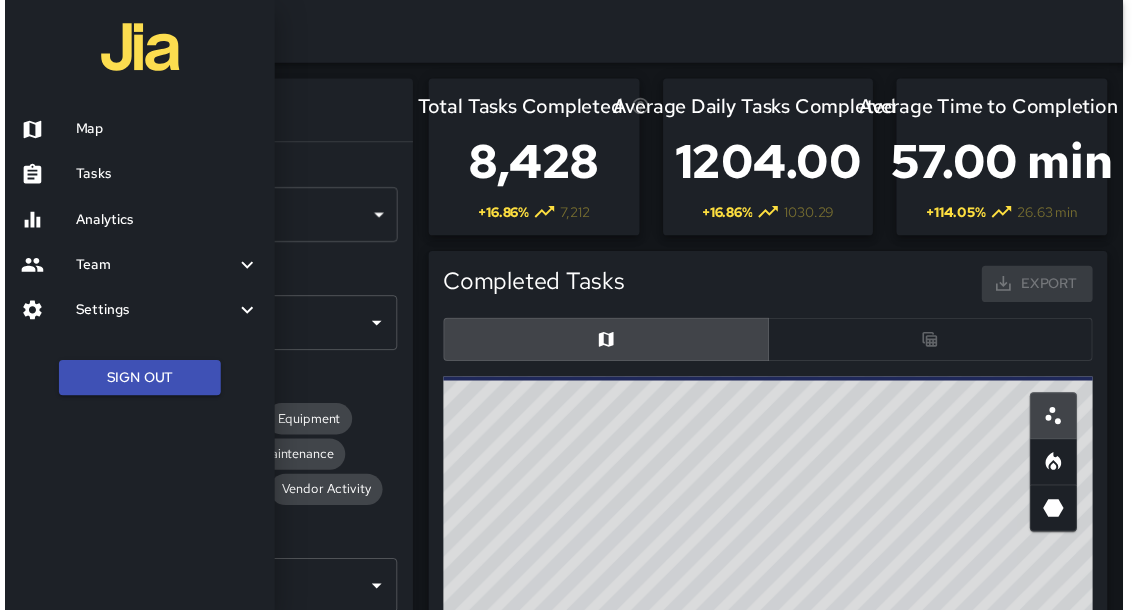 scroll, scrollTop: 12, scrollLeft: 12, axis: both 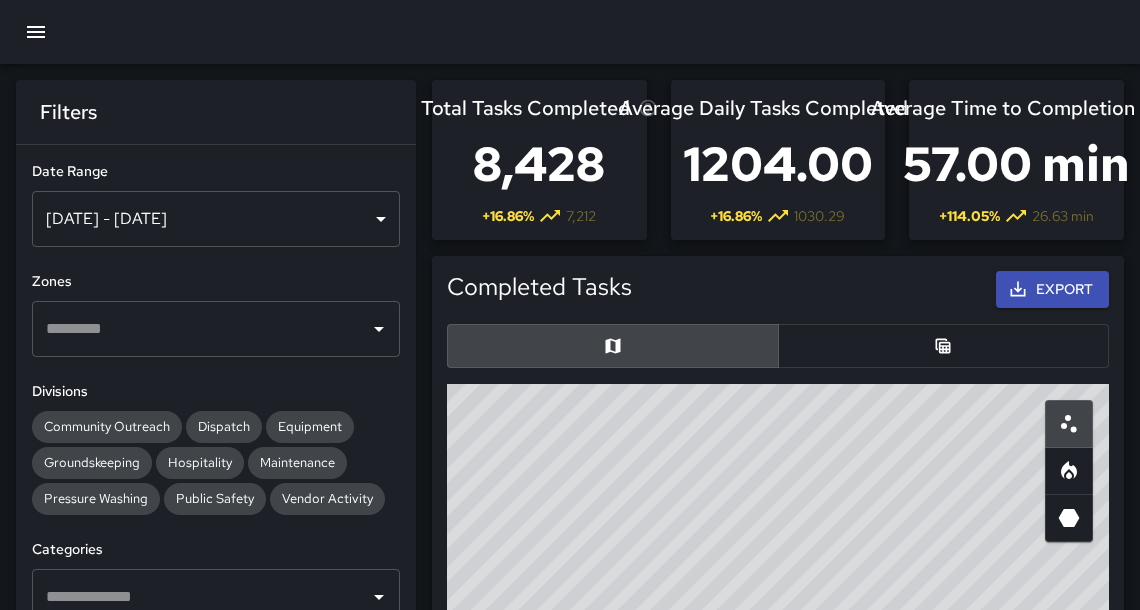 click on "[DATE] - [DATE]" at bounding box center [216, 219] 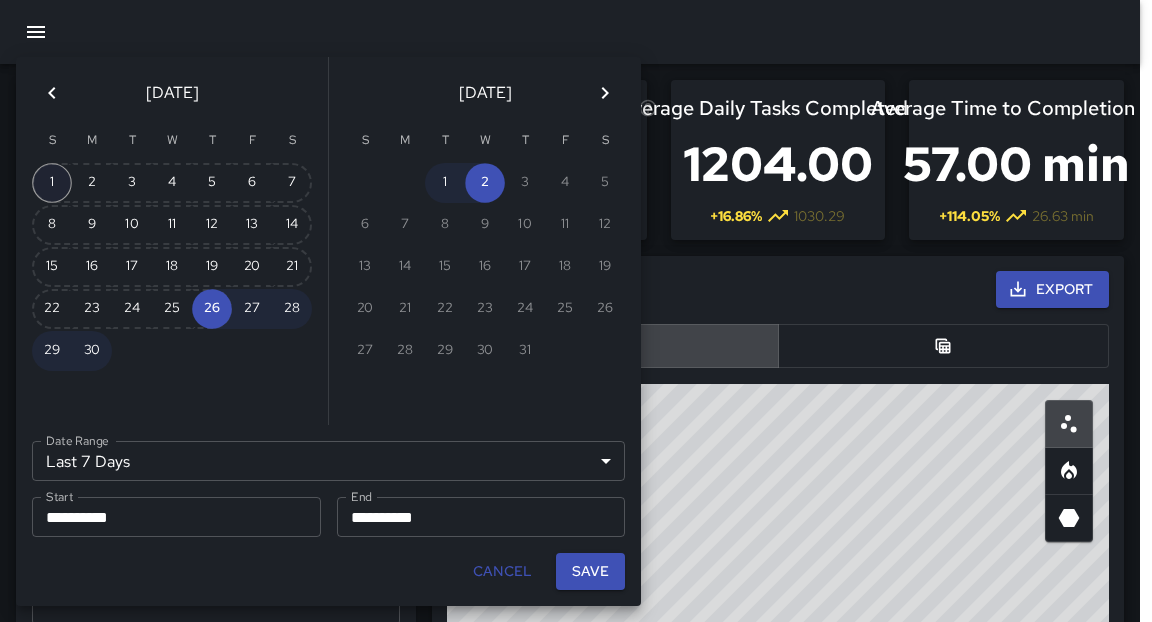 click on "1" at bounding box center (52, 183) 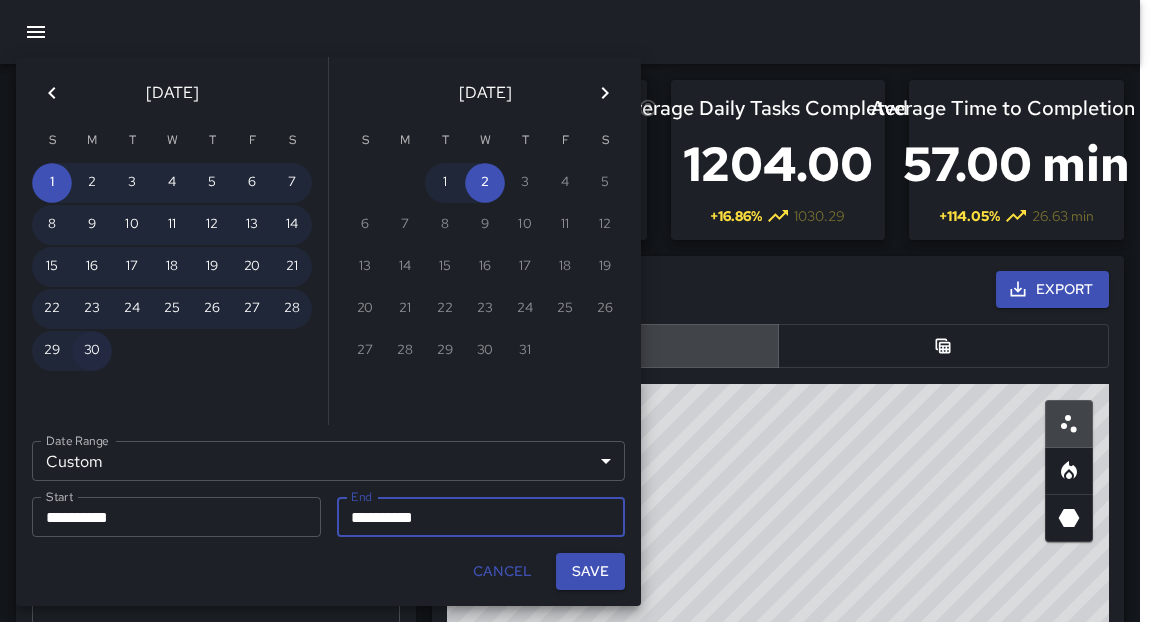 click on "30" at bounding box center (92, 351) 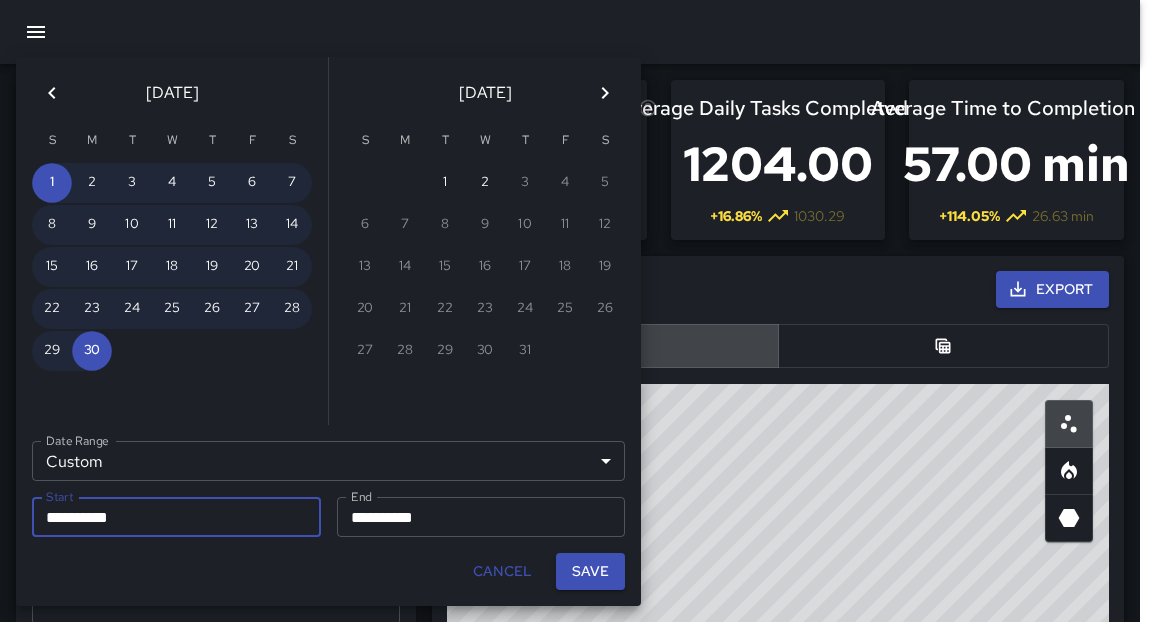 click on "Save" at bounding box center (590, 571) 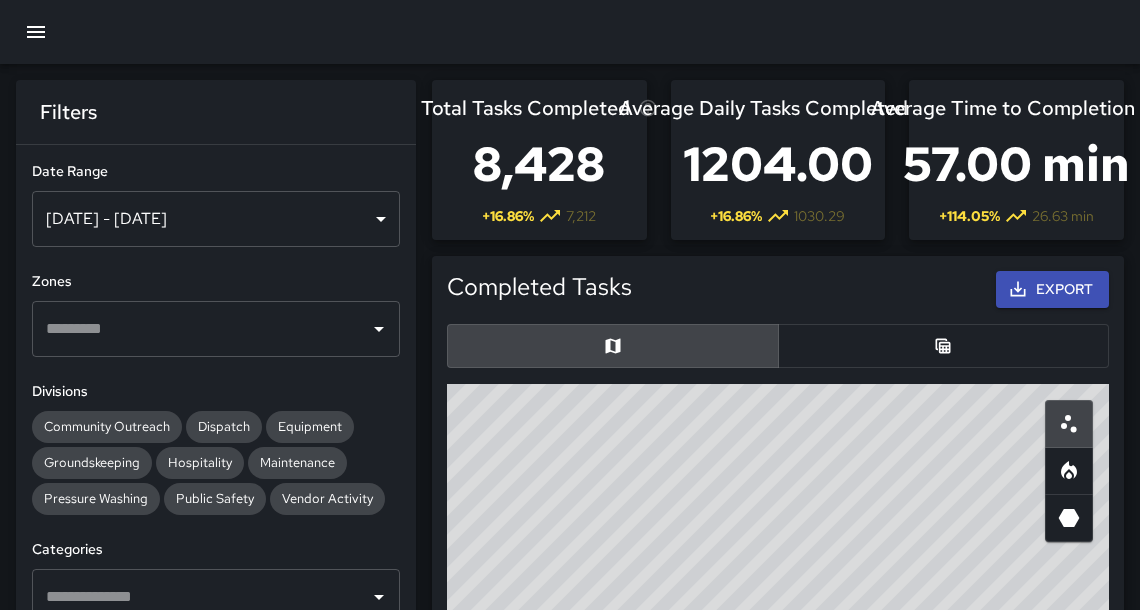 scroll, scrollTop: 12, scrollLeft: 12, axis: both 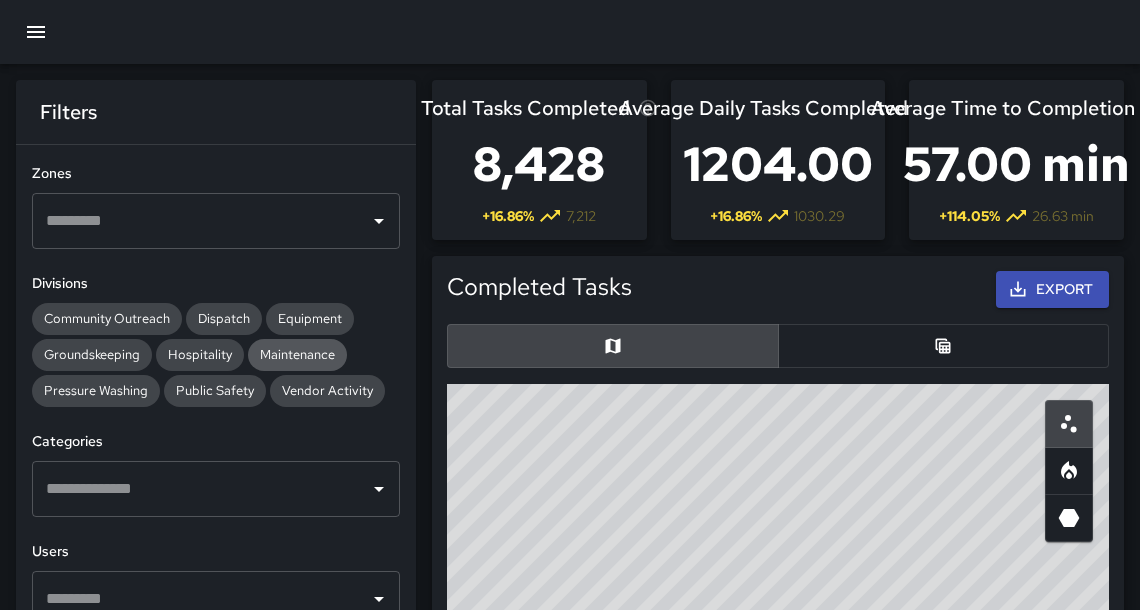 click on "Maintenance" at bounding box center [297, 354] 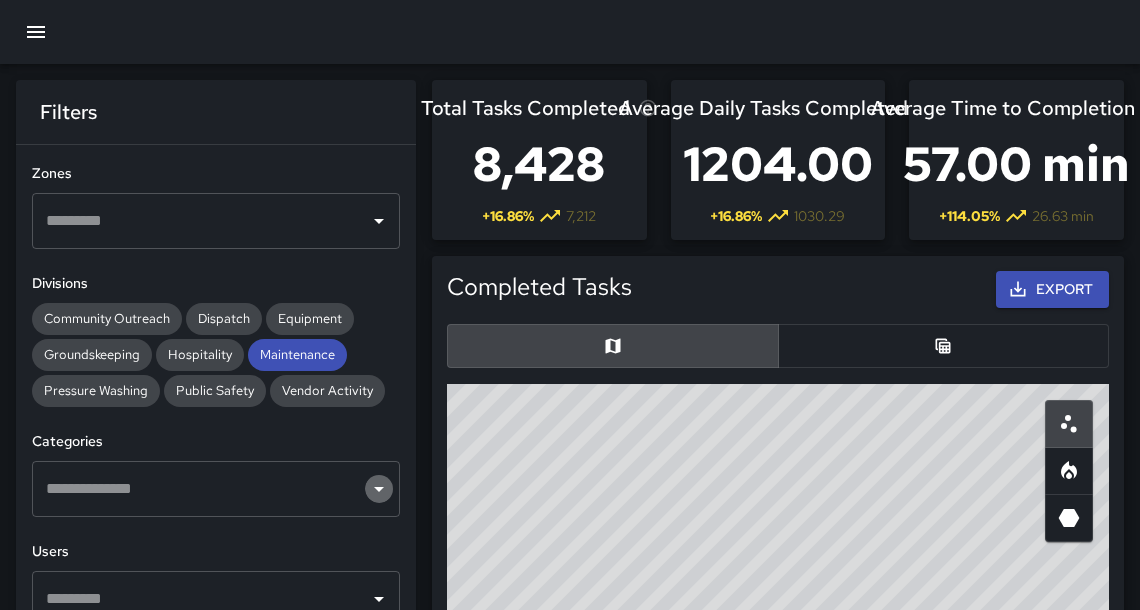 click 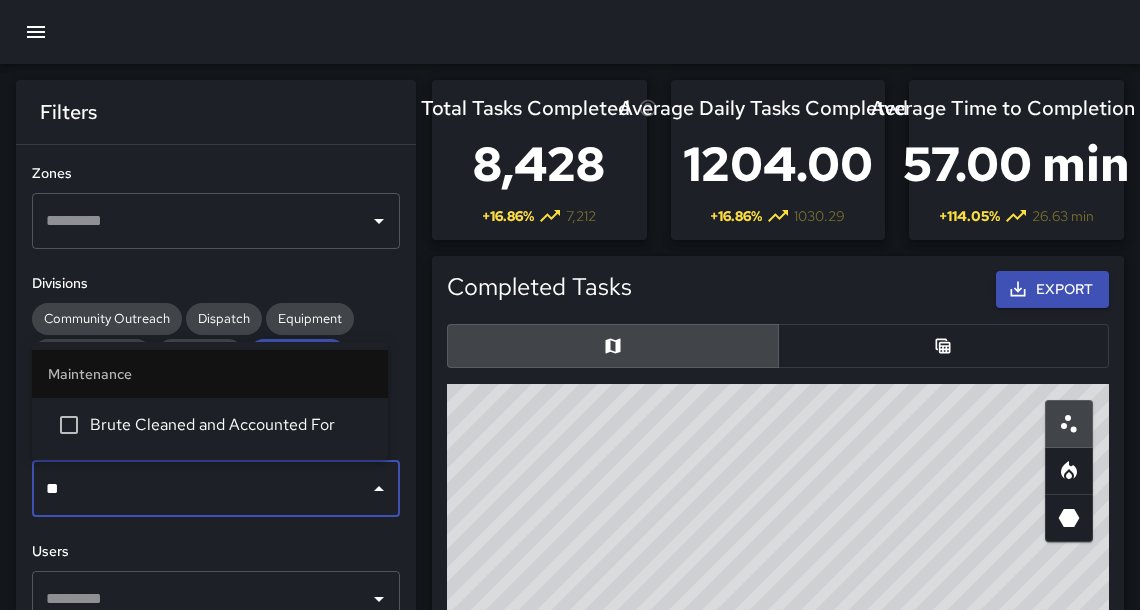 type on "***" 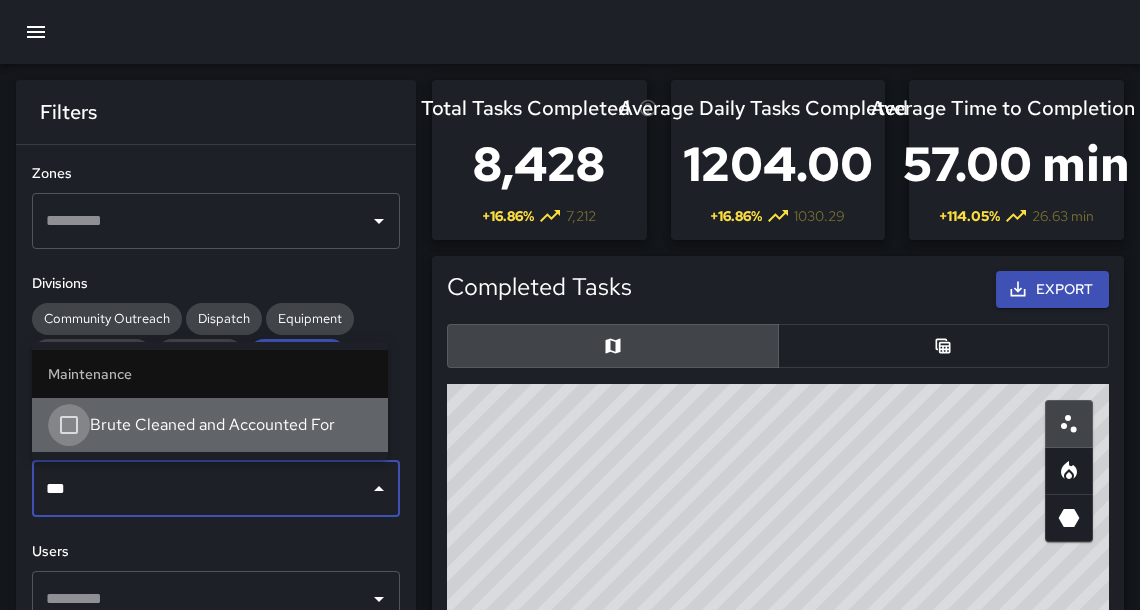 type 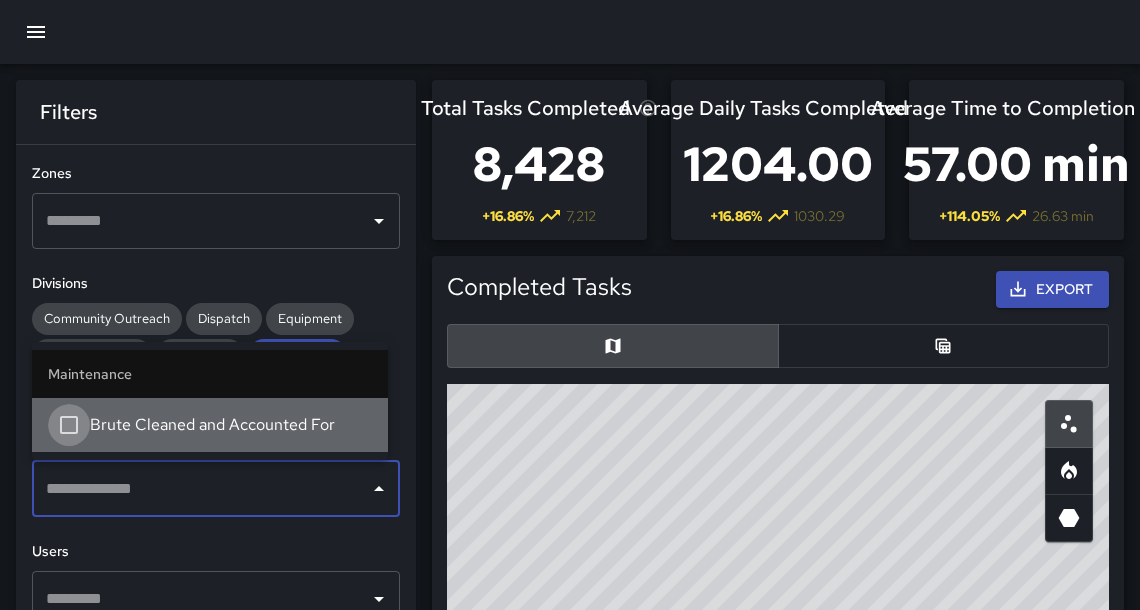 scroll, scrollTop: 115, scrollLeft: 0, axis: vertical 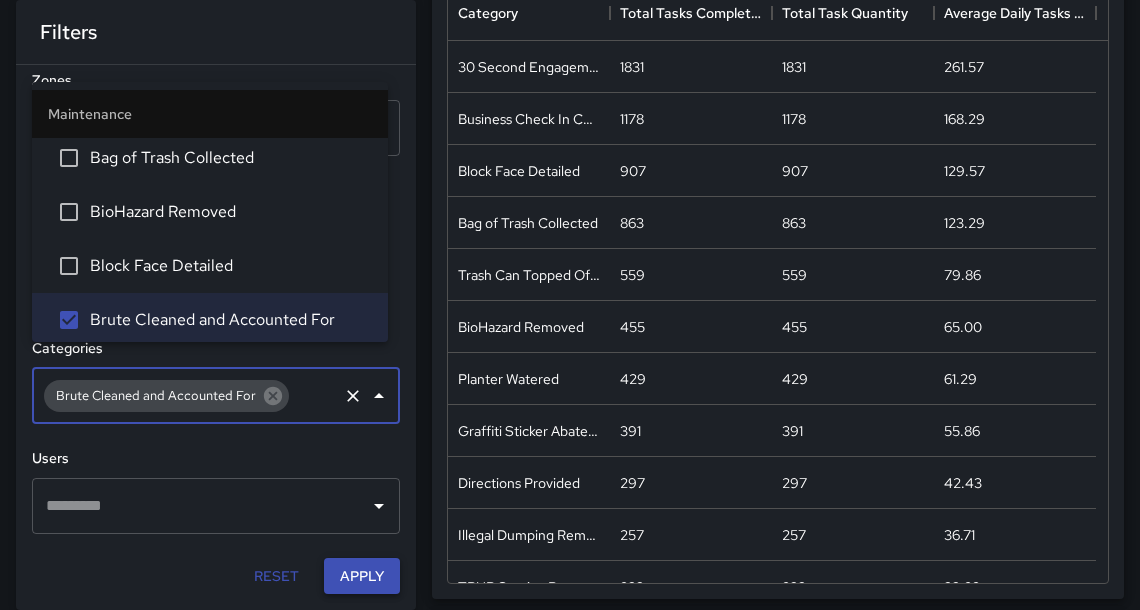 click on "Apply" at bounding box center (362, 576) 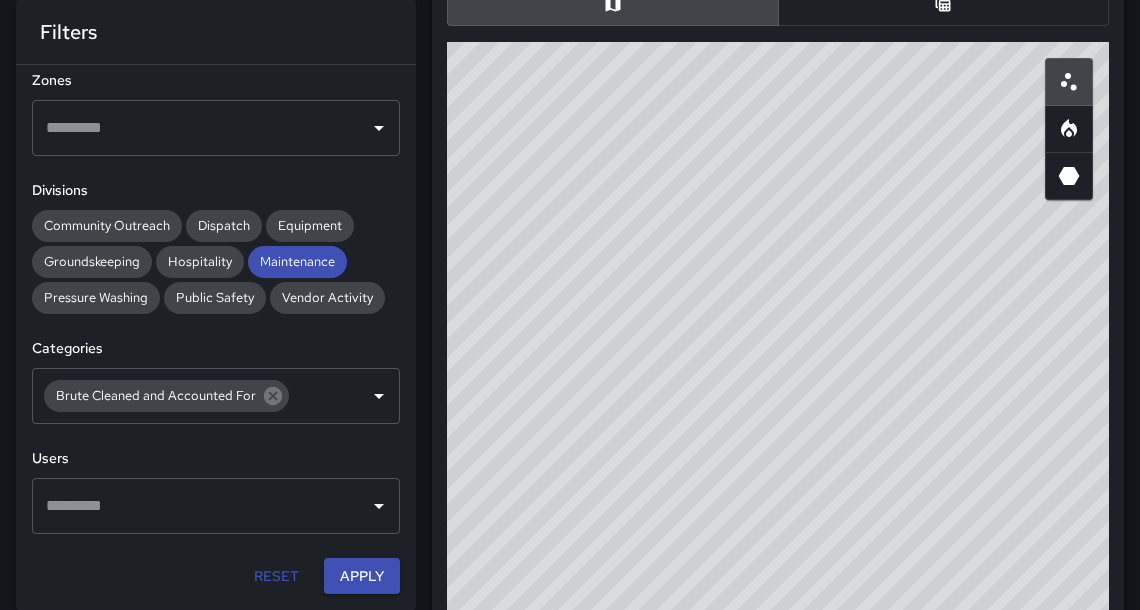 scroll, scrollTop: 360, scrollLeft: 0, axis: vertical 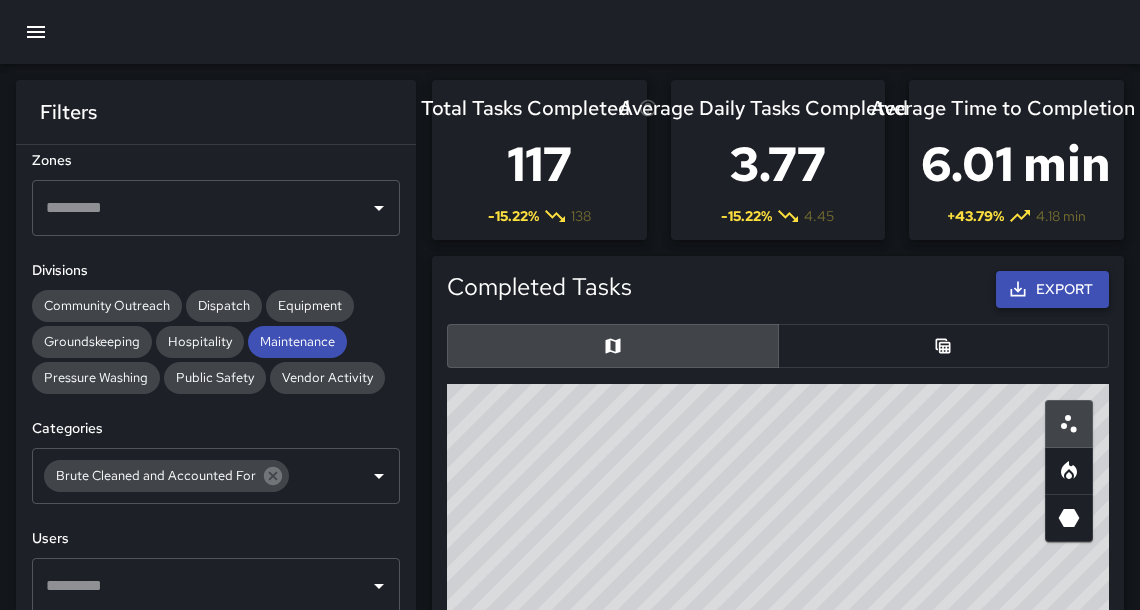 click on "Export" at bounding box center [1052, 289] 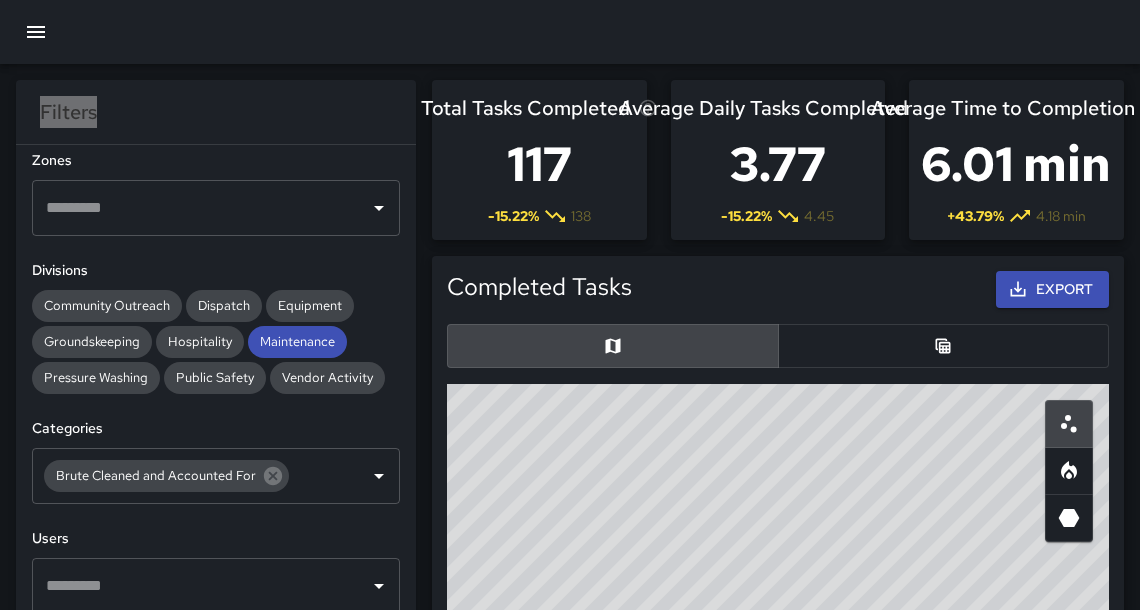 click at bounding box center (570, 32) 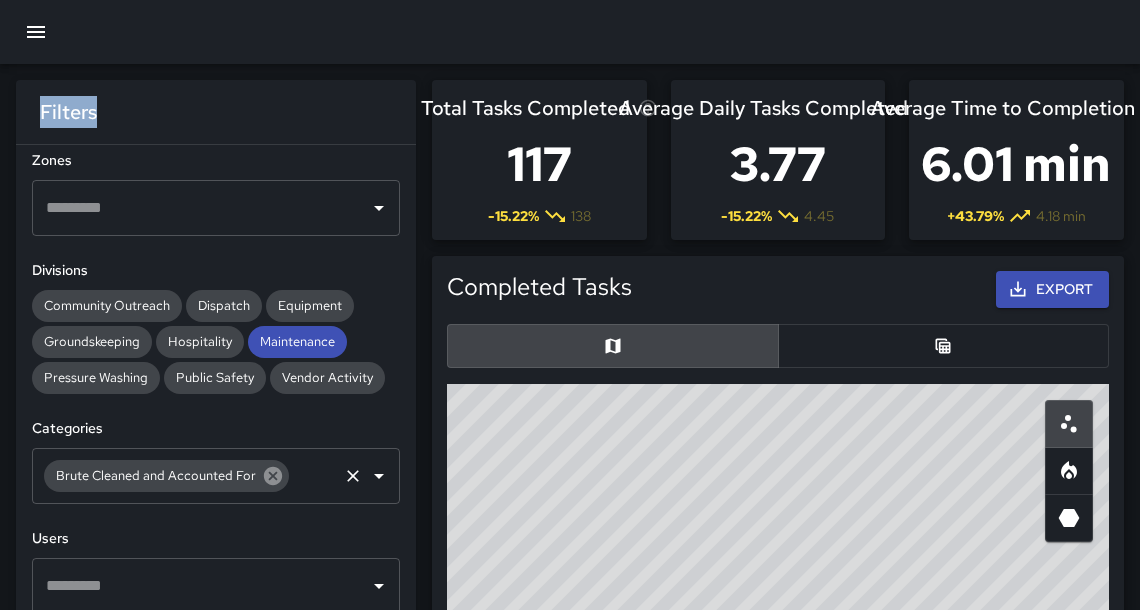 click 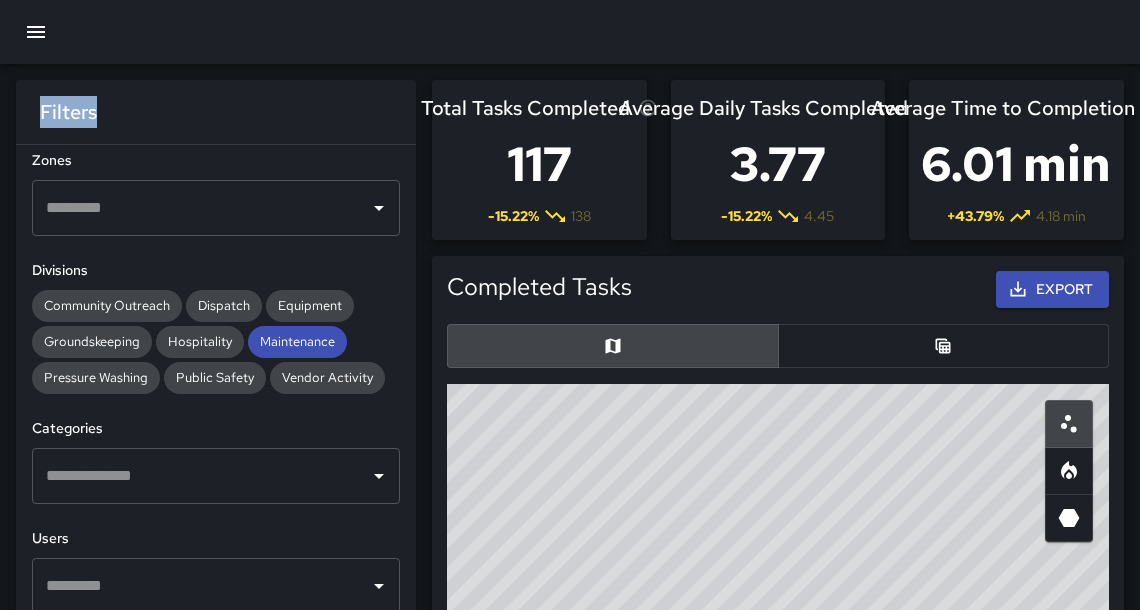 scroll, scrollTop: 108, scrollLeft: 0, axis: vertical 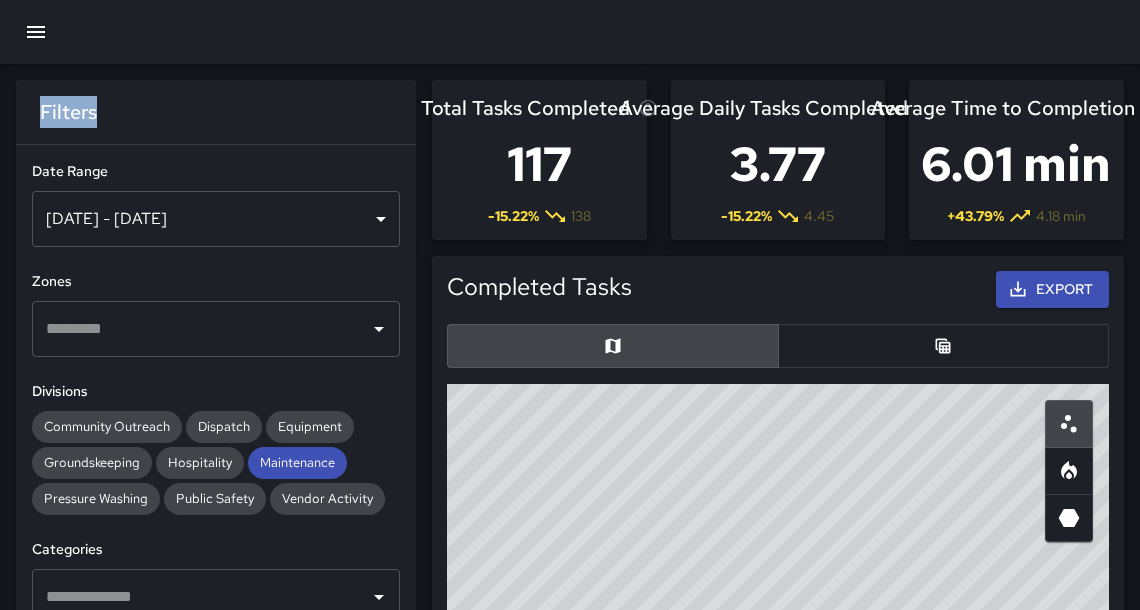 click on "Jun 01, 2025 - Jun 30, 2025" at bounding box center (216, 219) 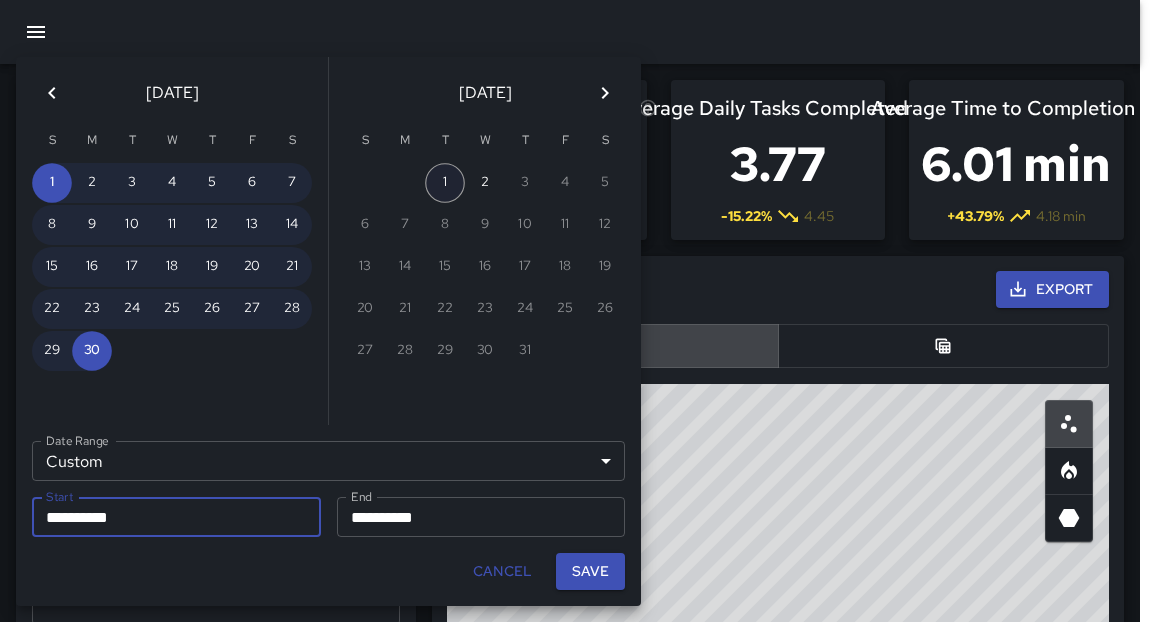 click on "1" at bounding box center [445, 183] 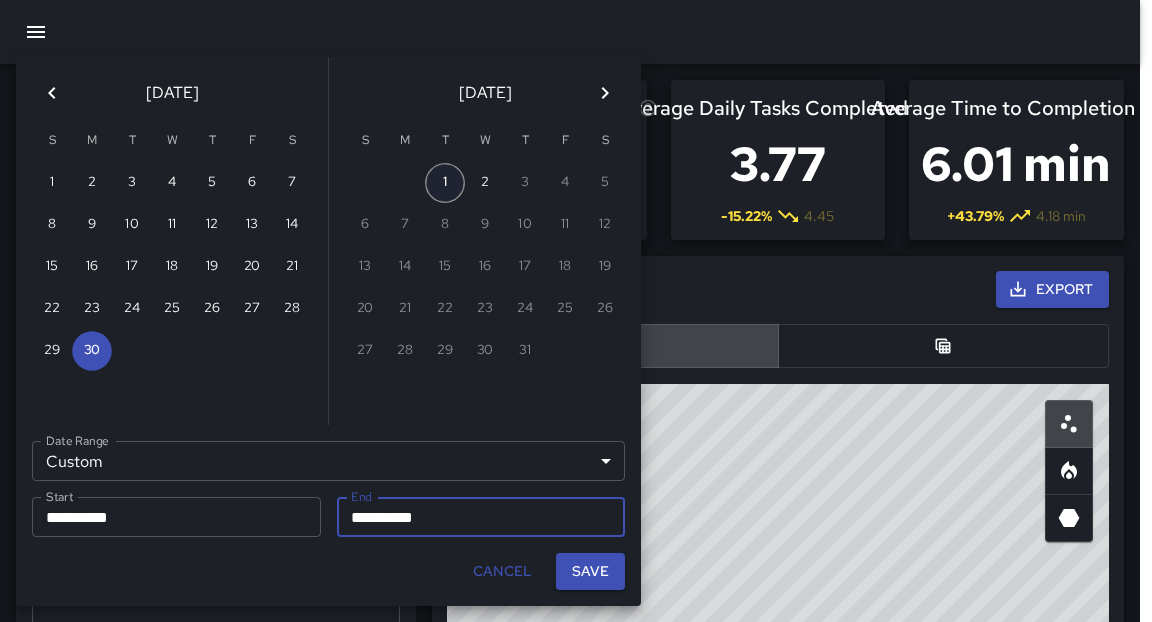 type on "**********" 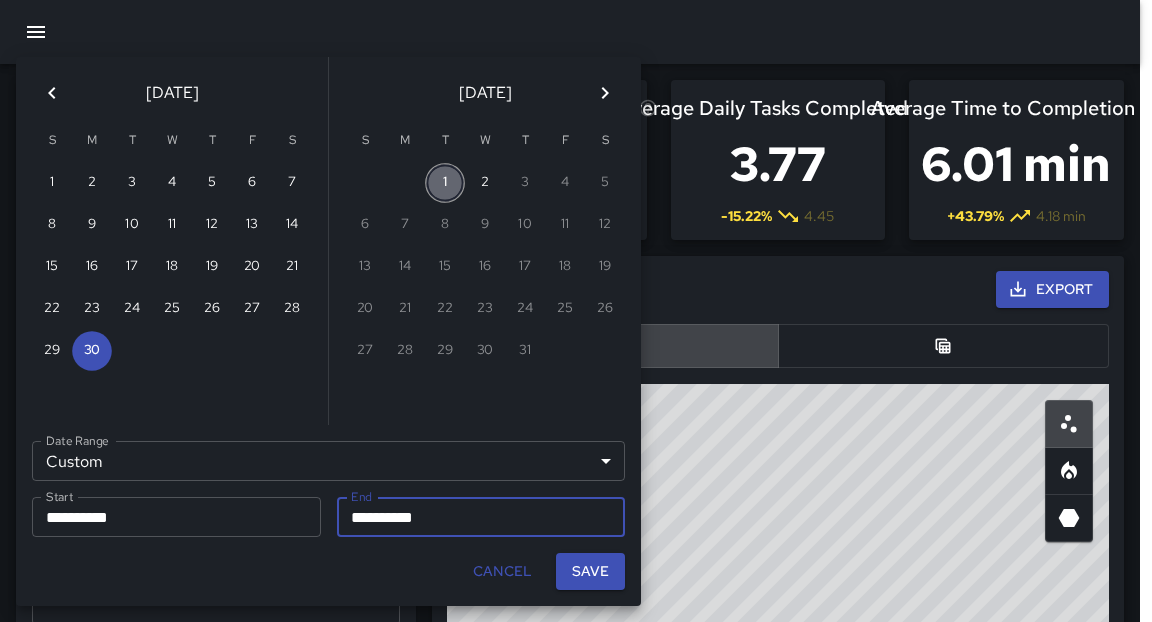 click on "1" at bounding box center (445, 183) 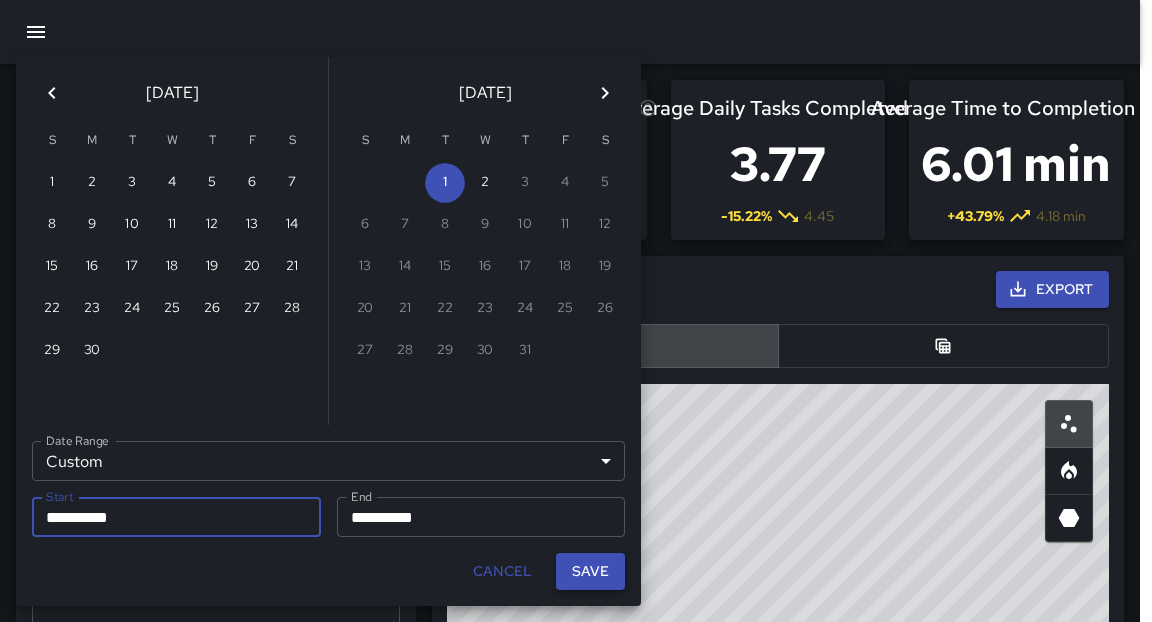 click on "Save" at bounding box center (590, 571) 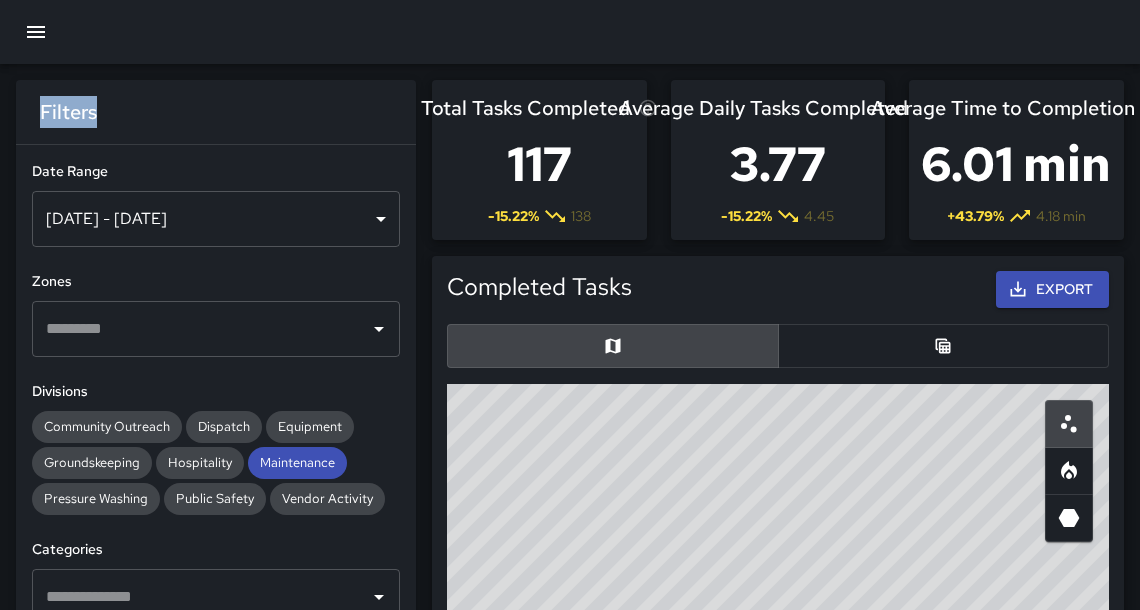 scroll, scrollTop: 12, scrollLeft: 12, axis: both 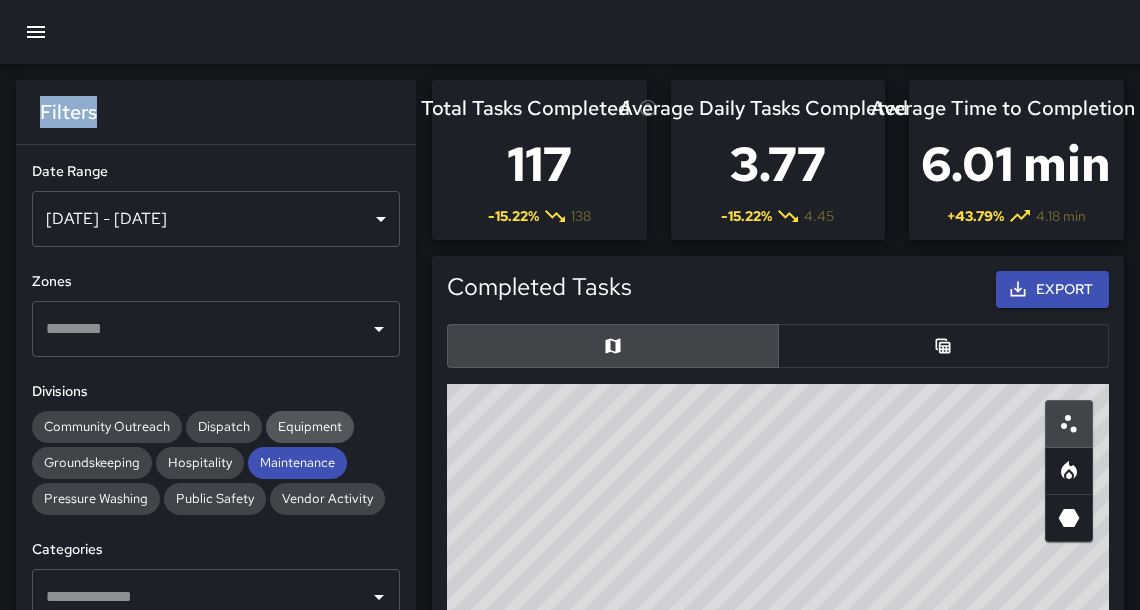 click on "Equipment" at bounding box center (310, 426) 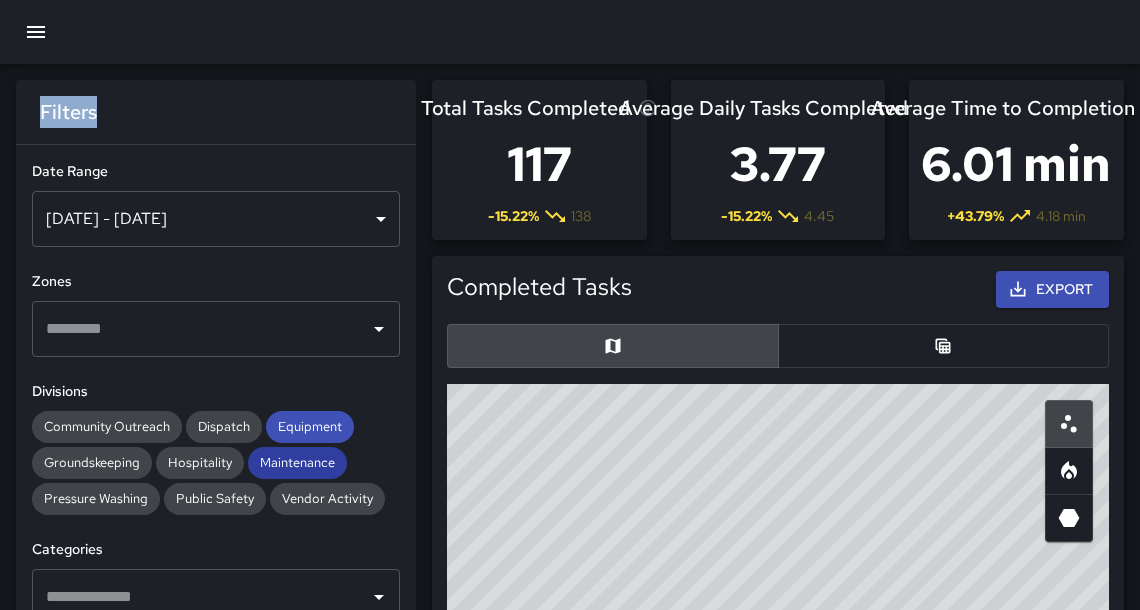 click on "Maintenance" at bounding box center (297, 462) 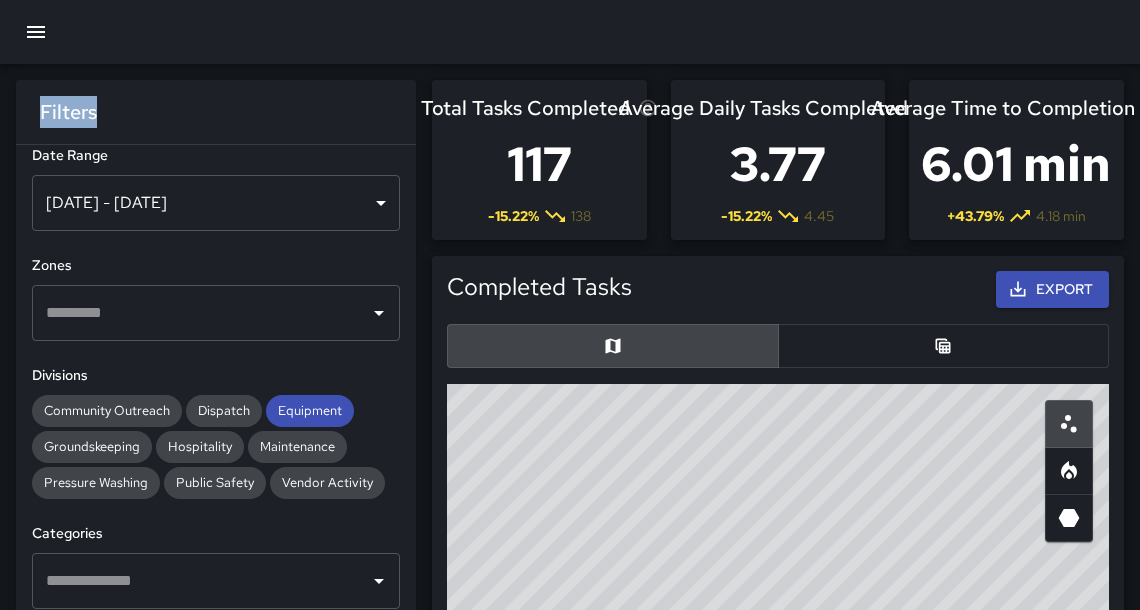 scroll, scrollTop: 108, scrollLeft: 0, axis: vertical 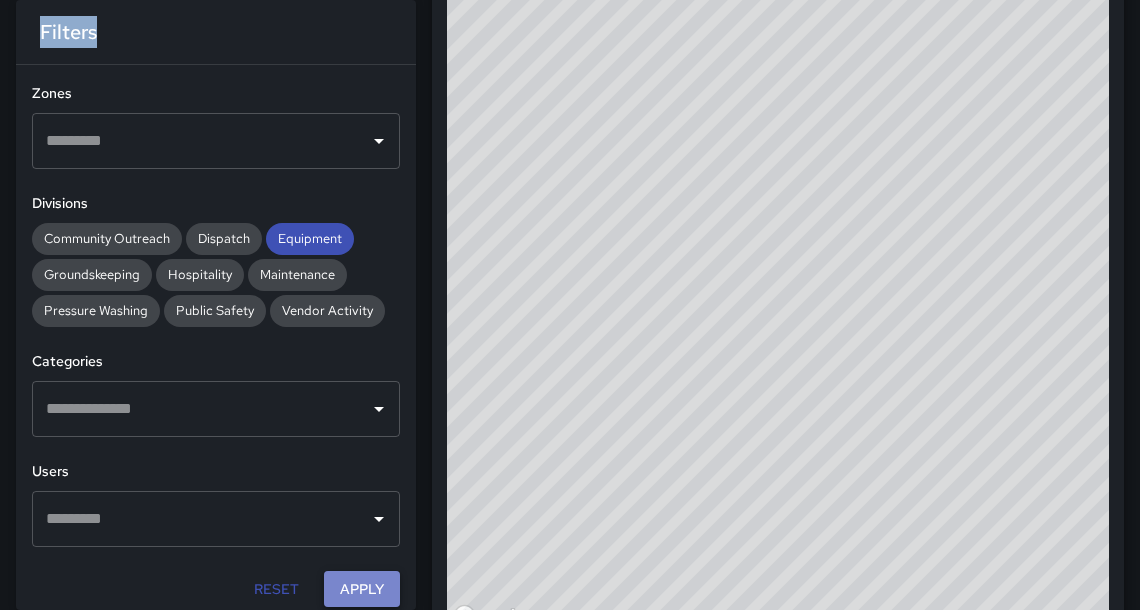 click on "Apply" at bounding box center (362, 589) 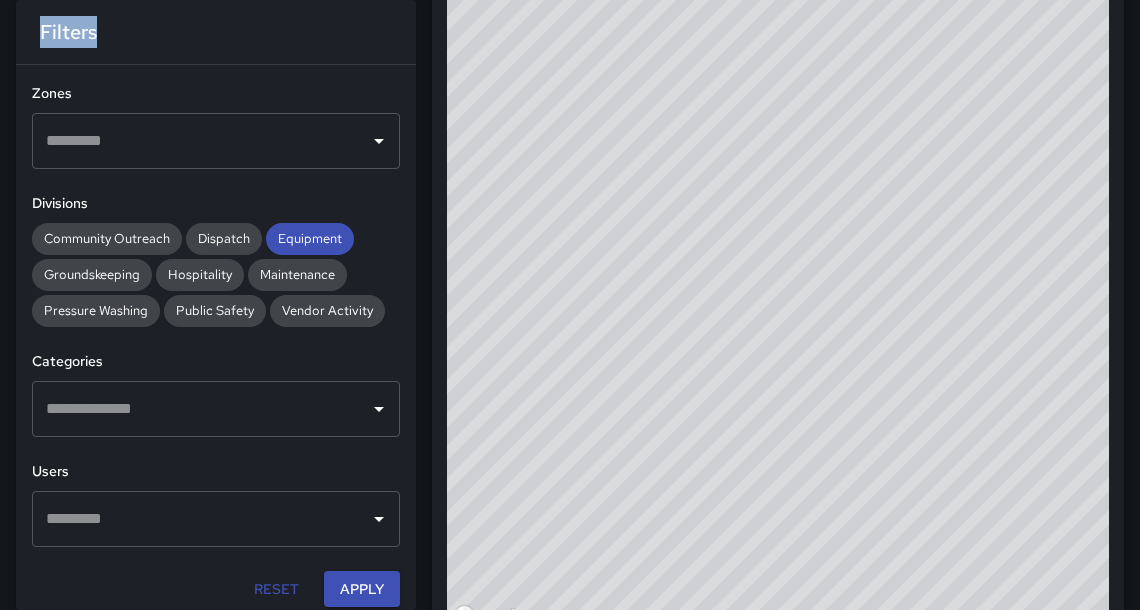 click on "© Mapbox   © OpenStreetMap   Improve this map" at bounding box center [778, 233] 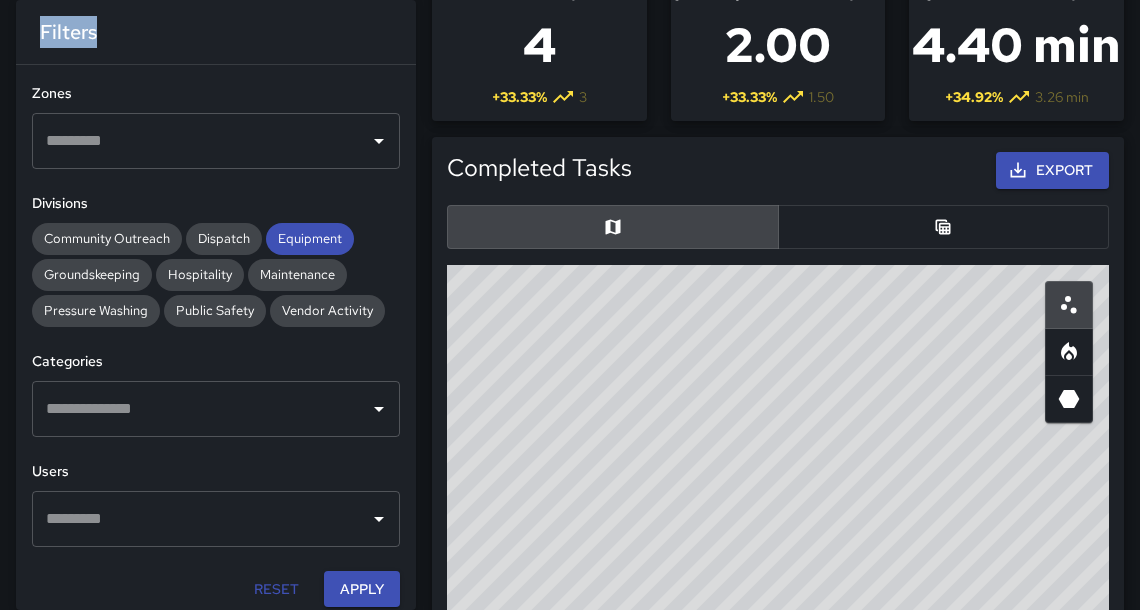 scroll, scrollTop: 0, scrollLeft: 0, axis: both 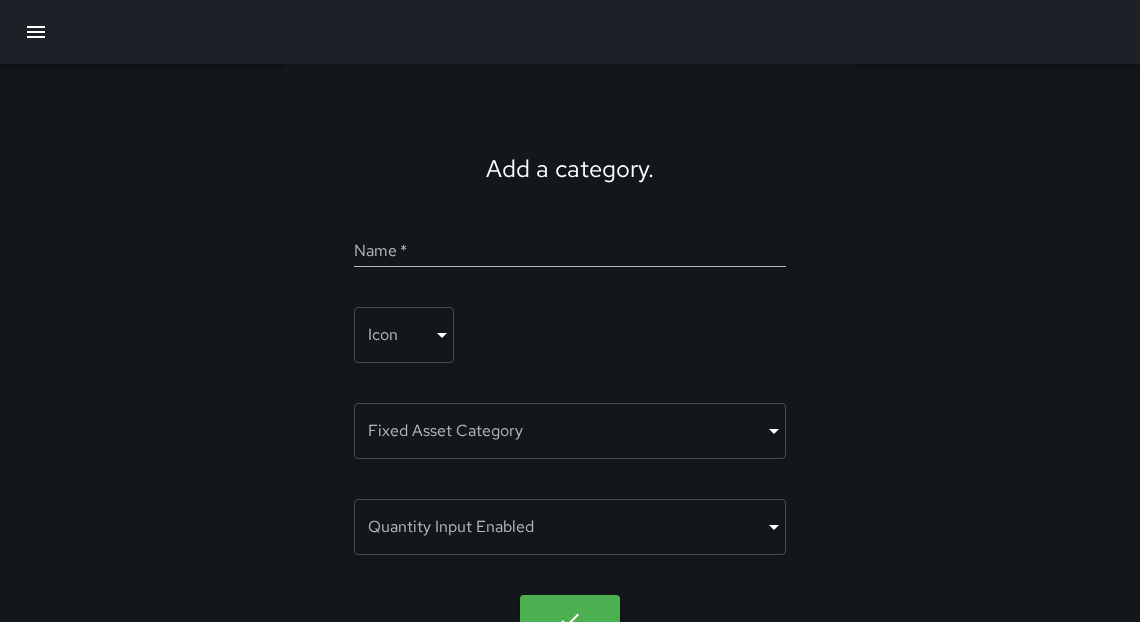 click 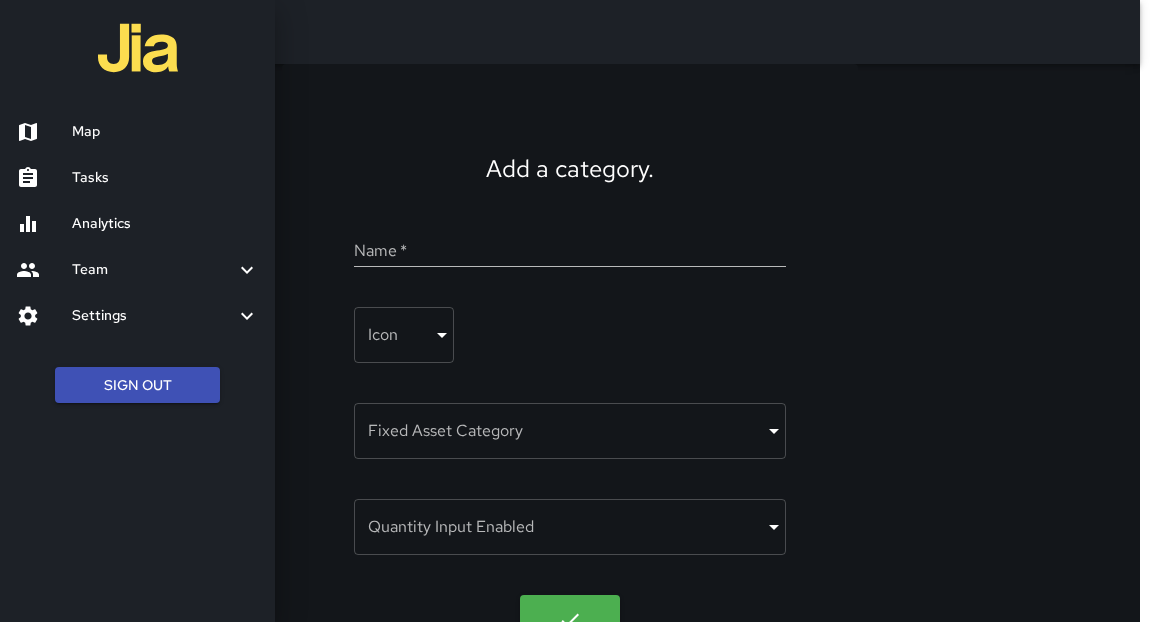click on "Analytics" at bounding box center [165, 224] 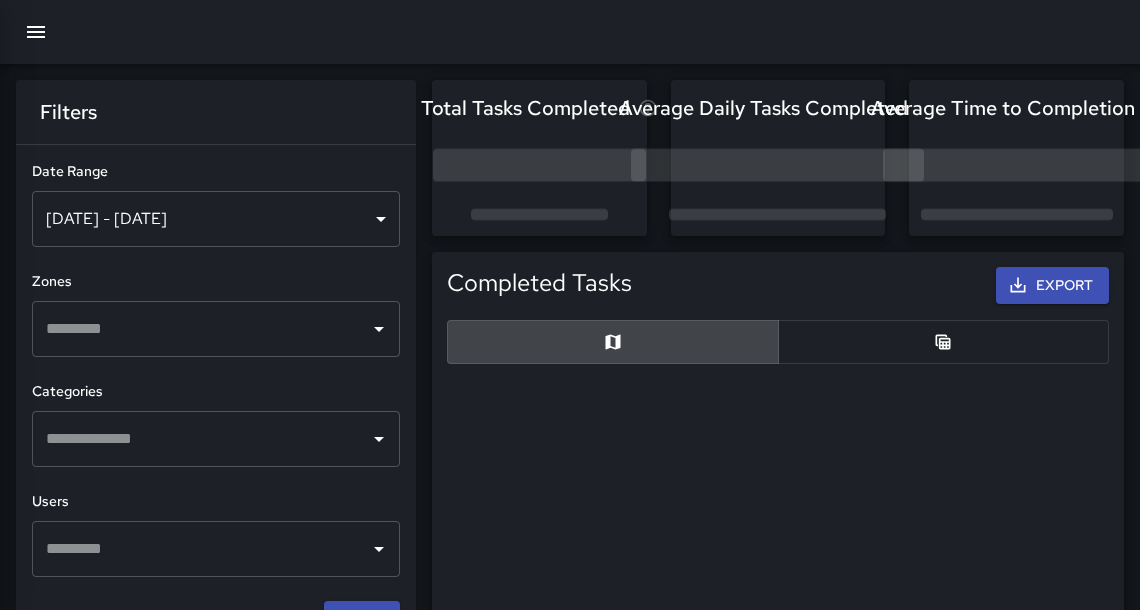 scroll, scrollTop: 12, scrollLeft: 12, axis: both 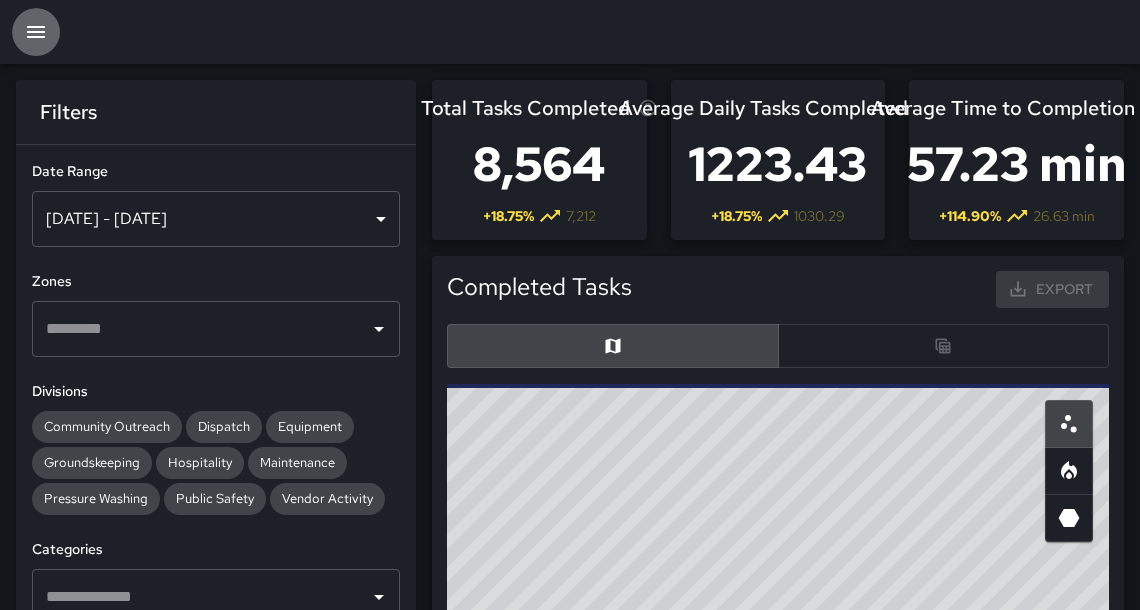 click 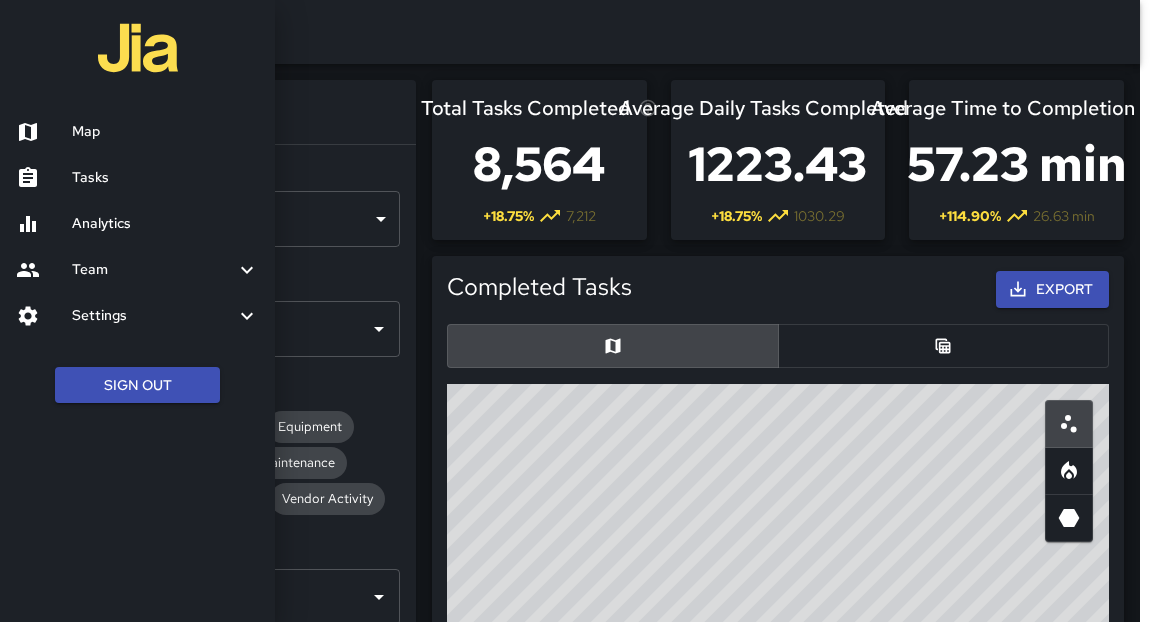 drag, startPoint x: 409, startPoint y: 286, endPoint x: 518, endPoint y: 140, distance: 182.20044 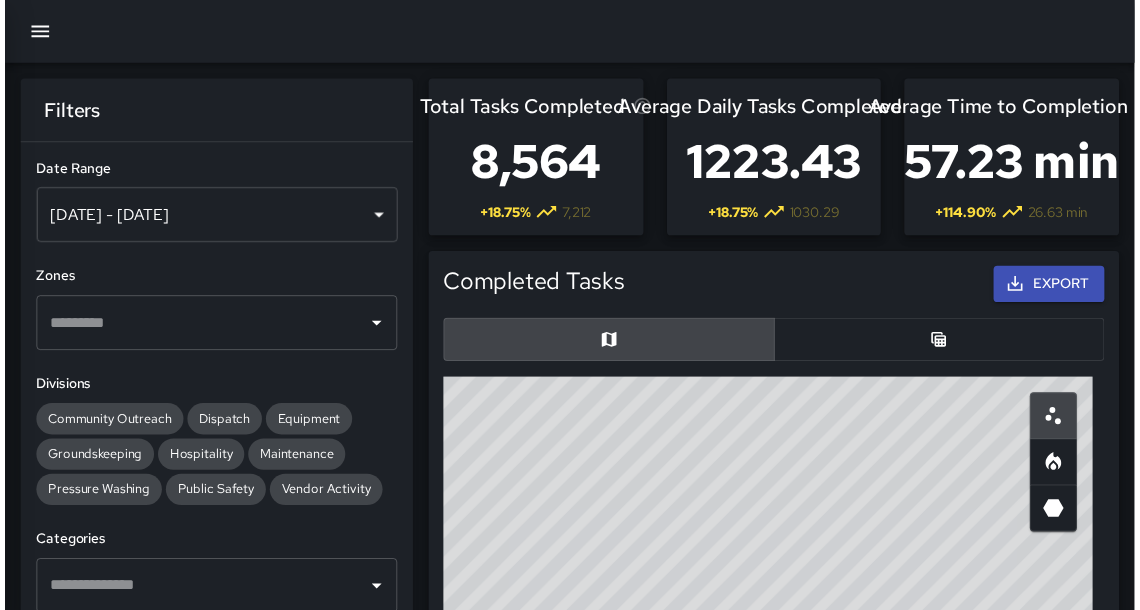 scroll, scrollTop: 12, scrollLeft: 12, axis: both 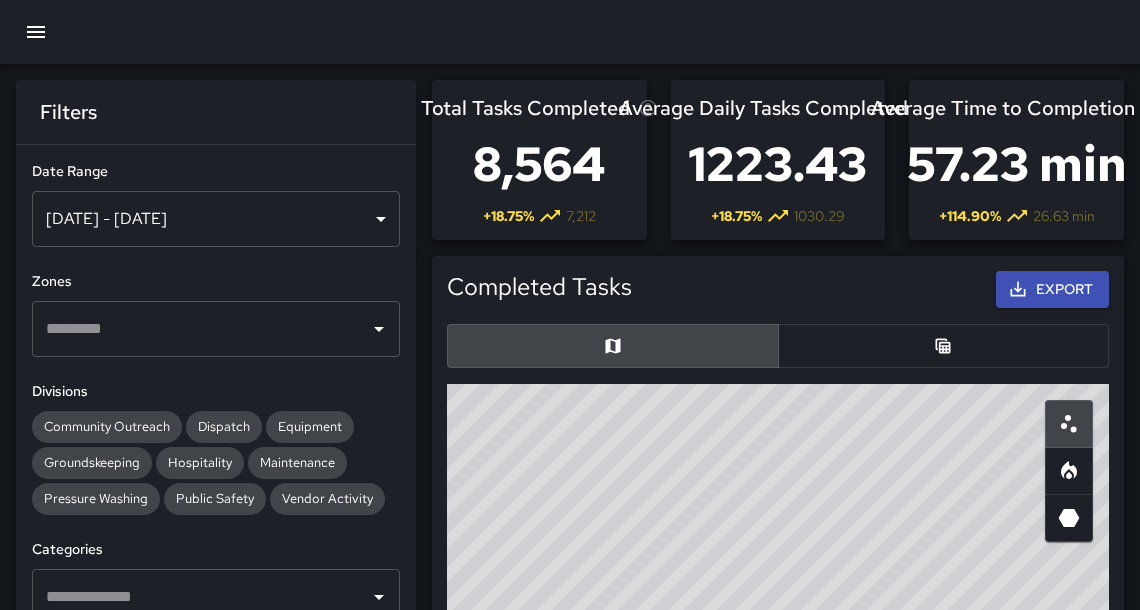 click on "[DATE] - [DATE]" at bounding box center [216, 219] 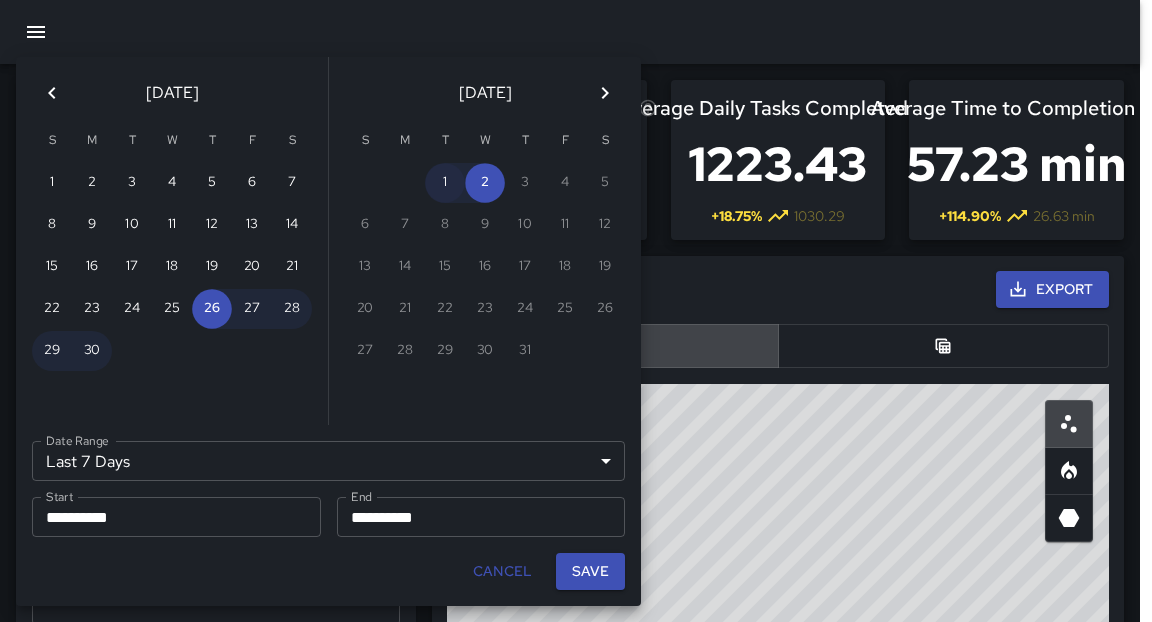 click on "1" at bounding box center (445, 183) 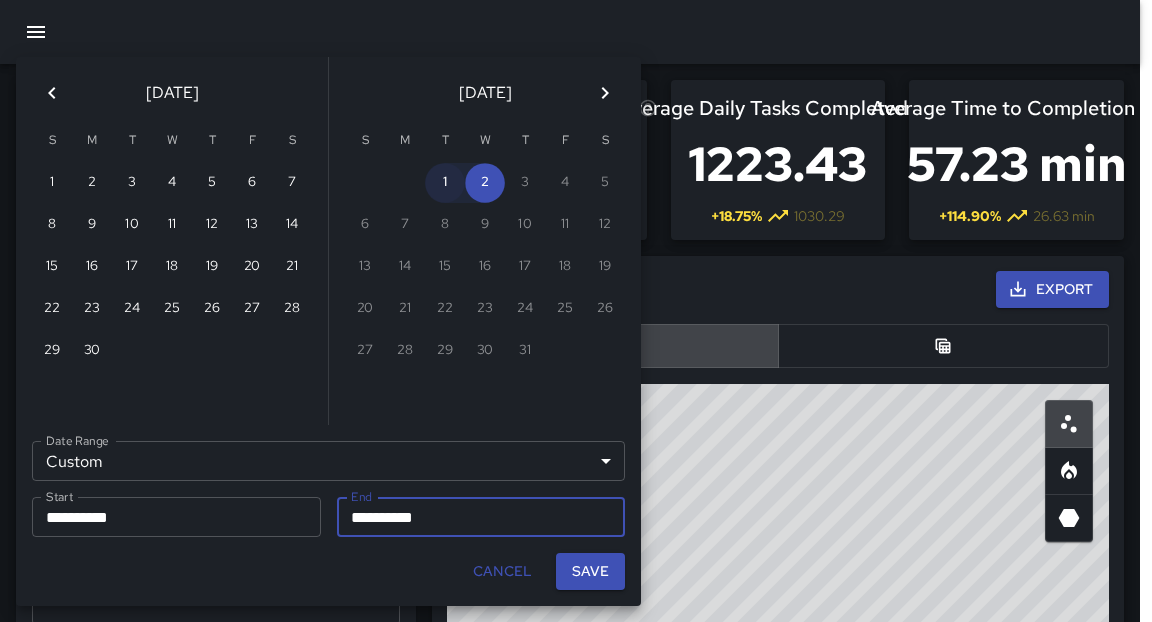 click on "1" at bounding box center (445, 183) 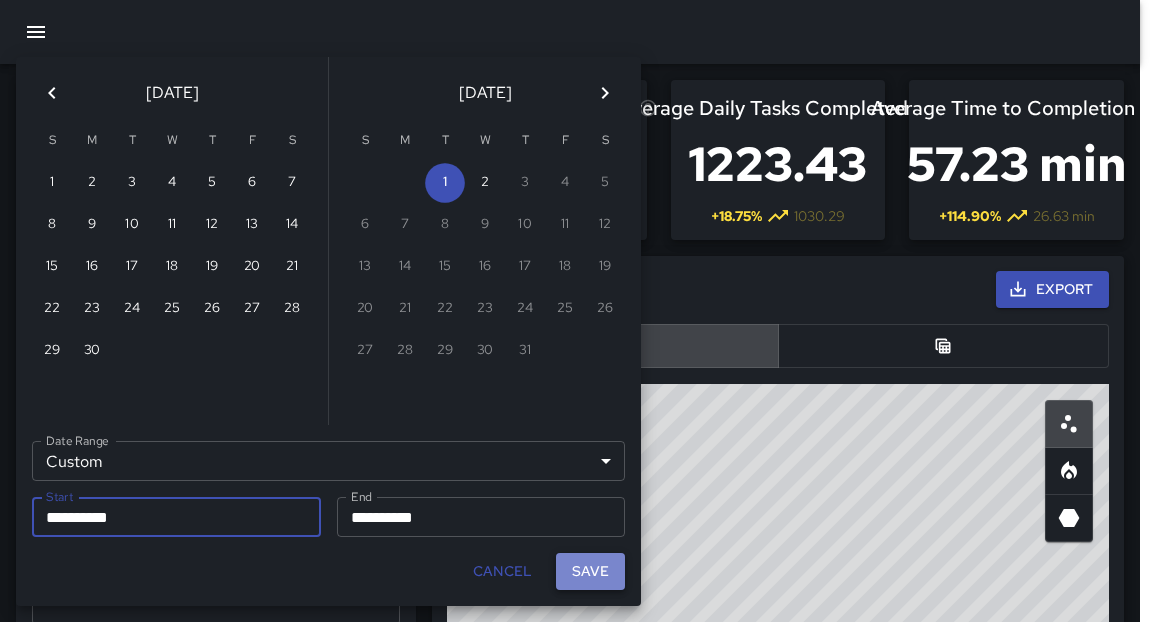 click on "Save" at bounding box center [590, 571] 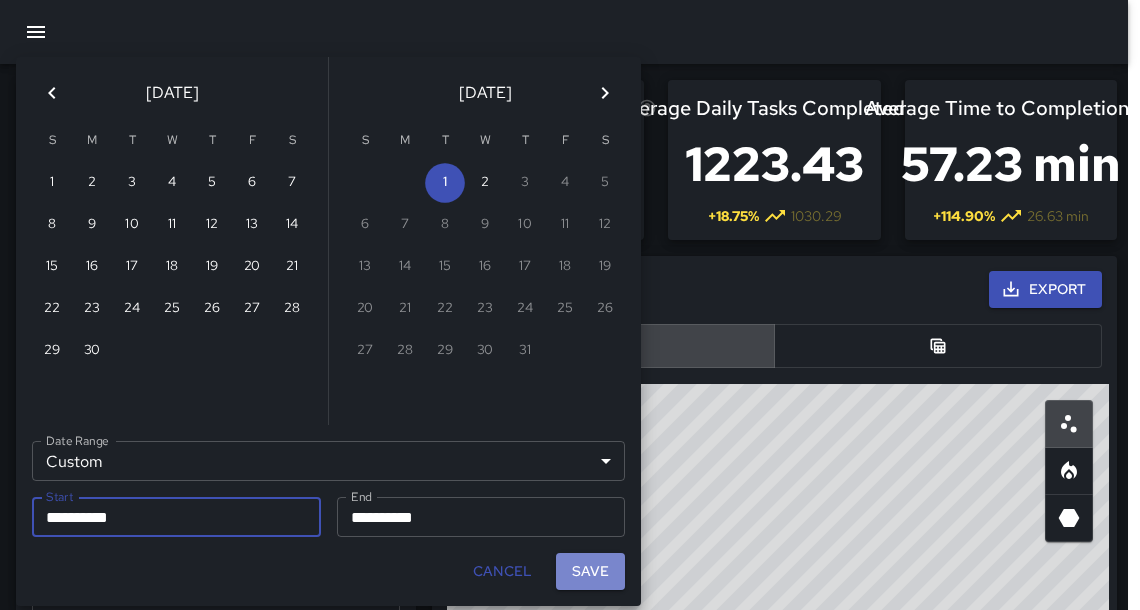 scroll, scrollTop: 12, scrollLeft: 12, axis: both 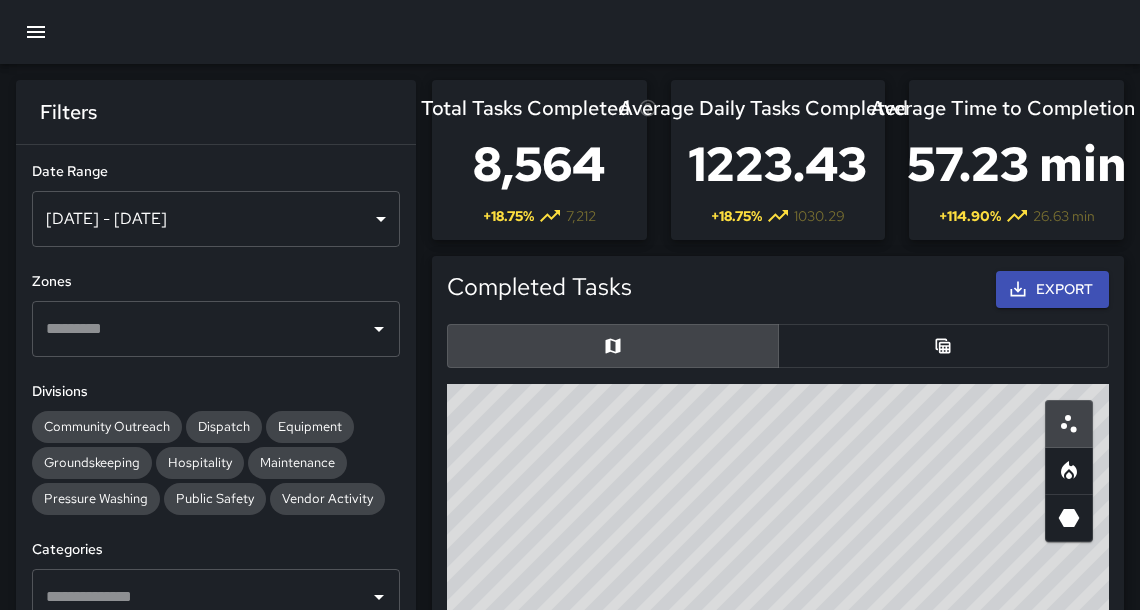 click 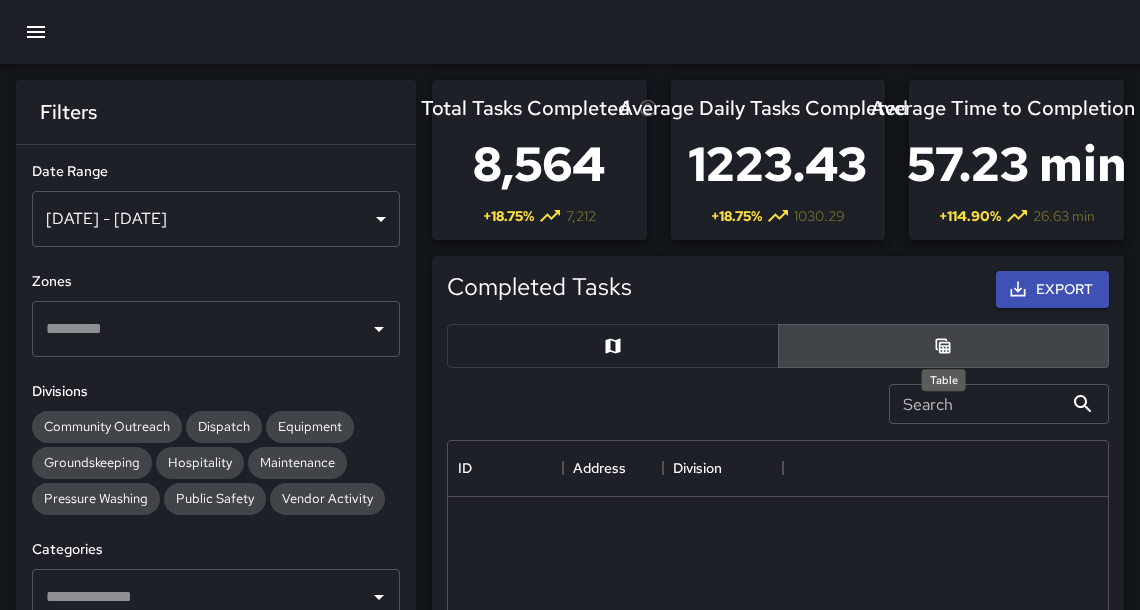 scroll, scrollTop: 733, scrollLeft: 648, axis: both 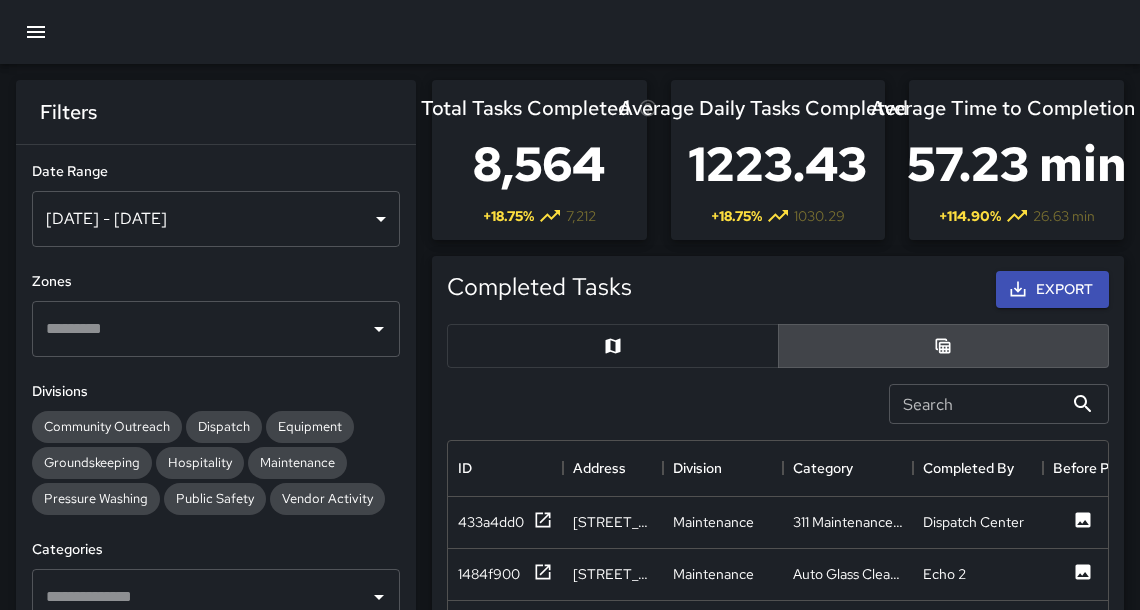 click on "Search" at bounding box center [976, 404] 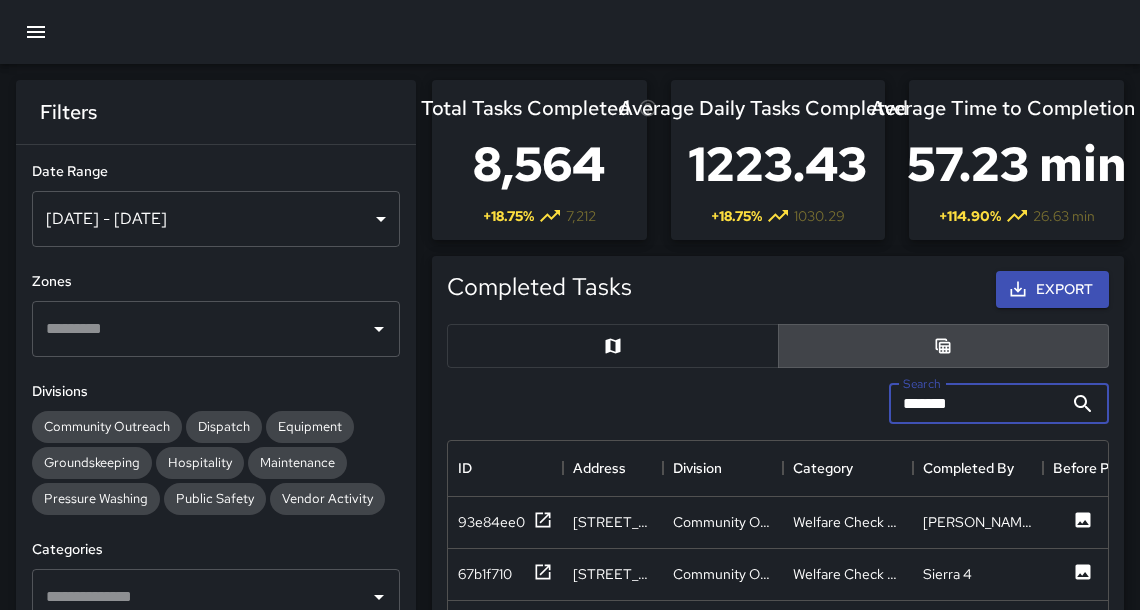 click on "*******" at bounding box center (976, 404) 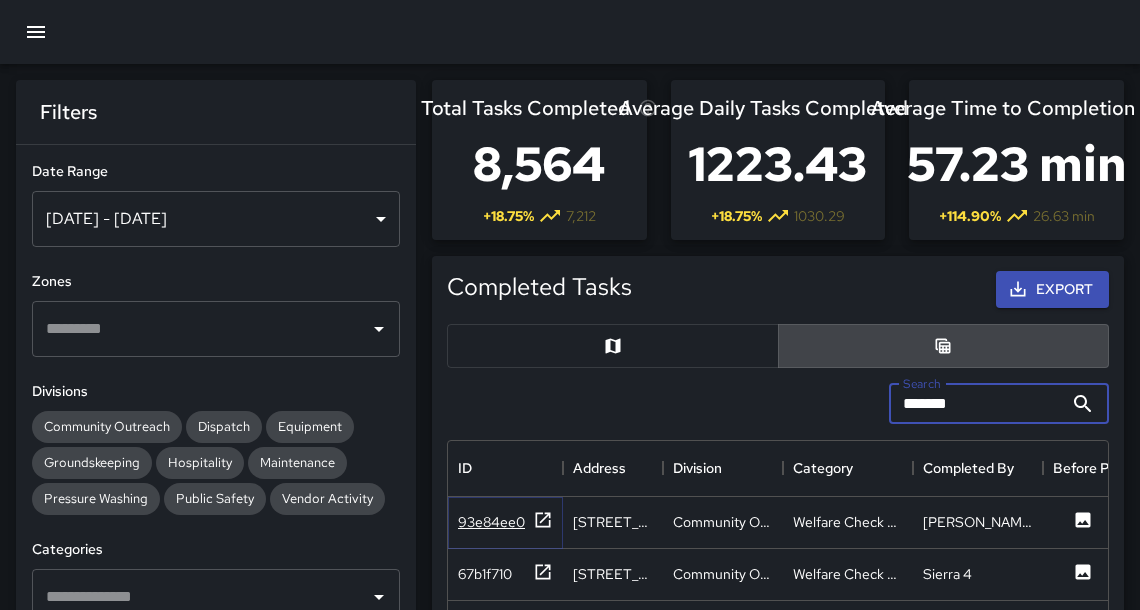click 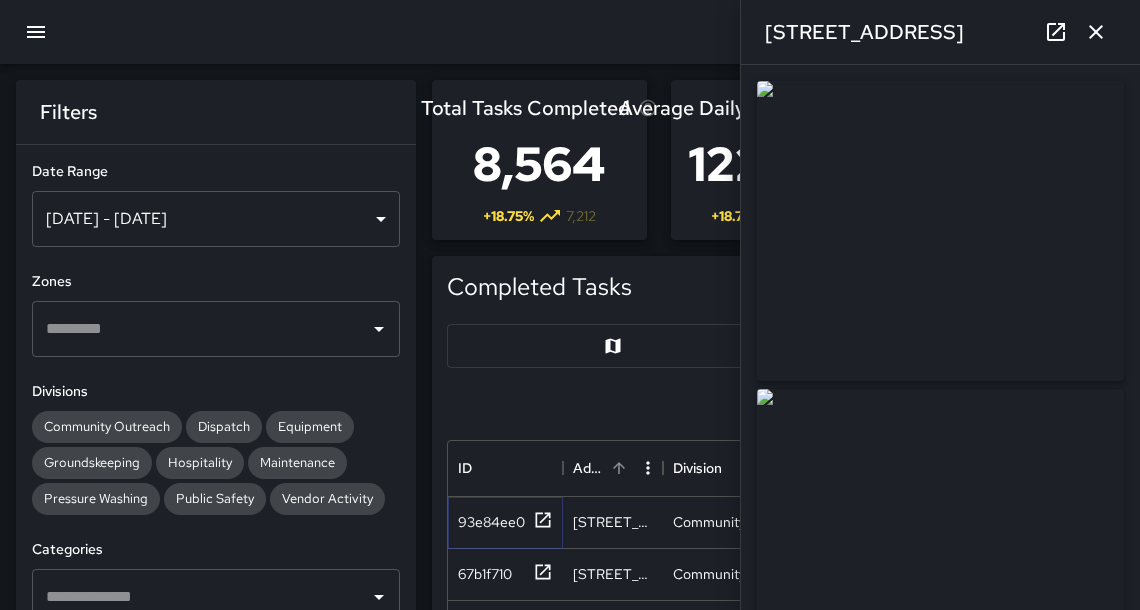 type on "**********" 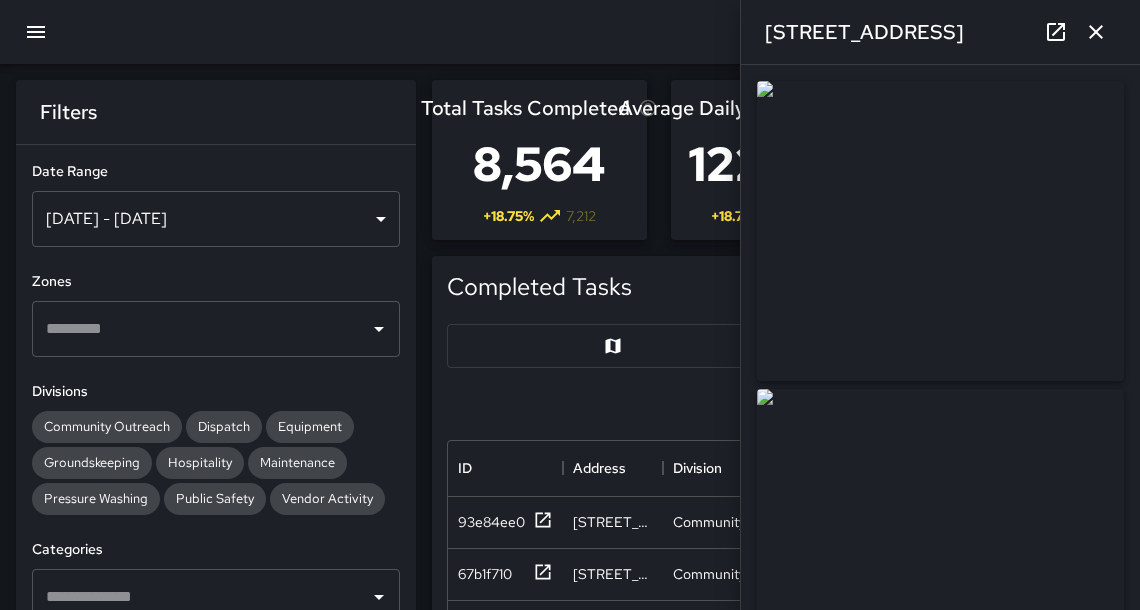 click 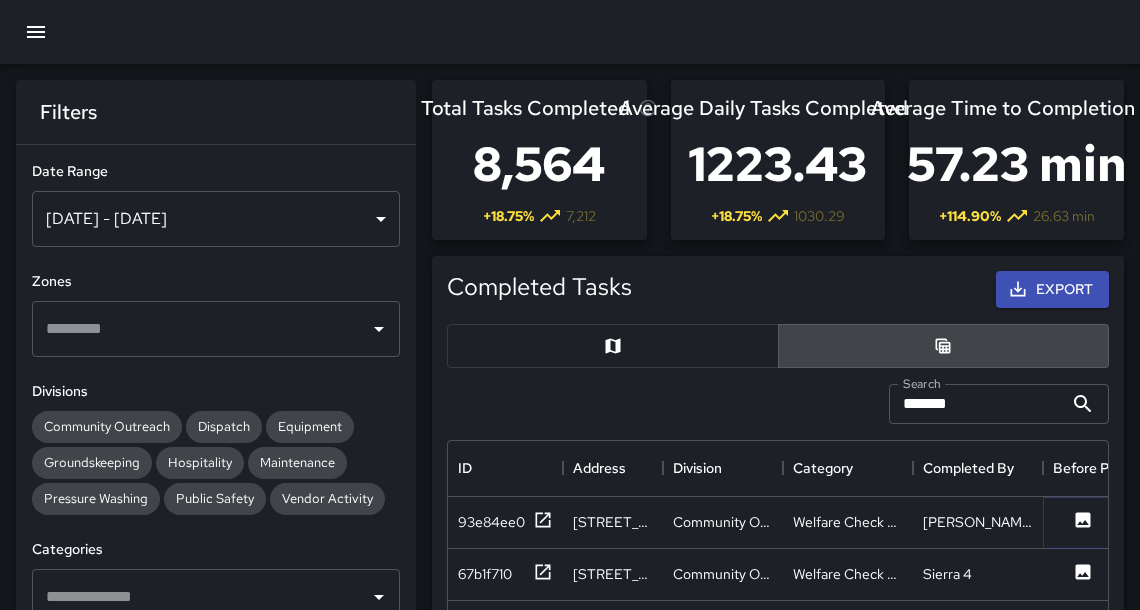 drag, startPoint x: 1095, startPoint y: 523, endPoint x: 1097, endPoint y: 546, distance: 23.086792 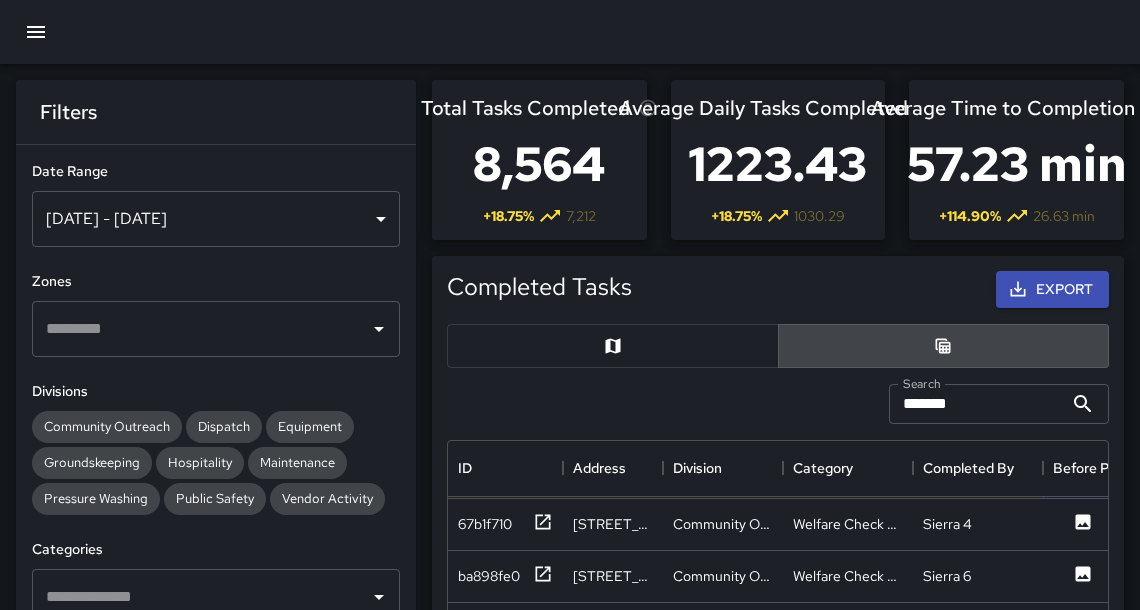 scroll, scrollTop: 62, scrollLeft: 0, axis: vertical 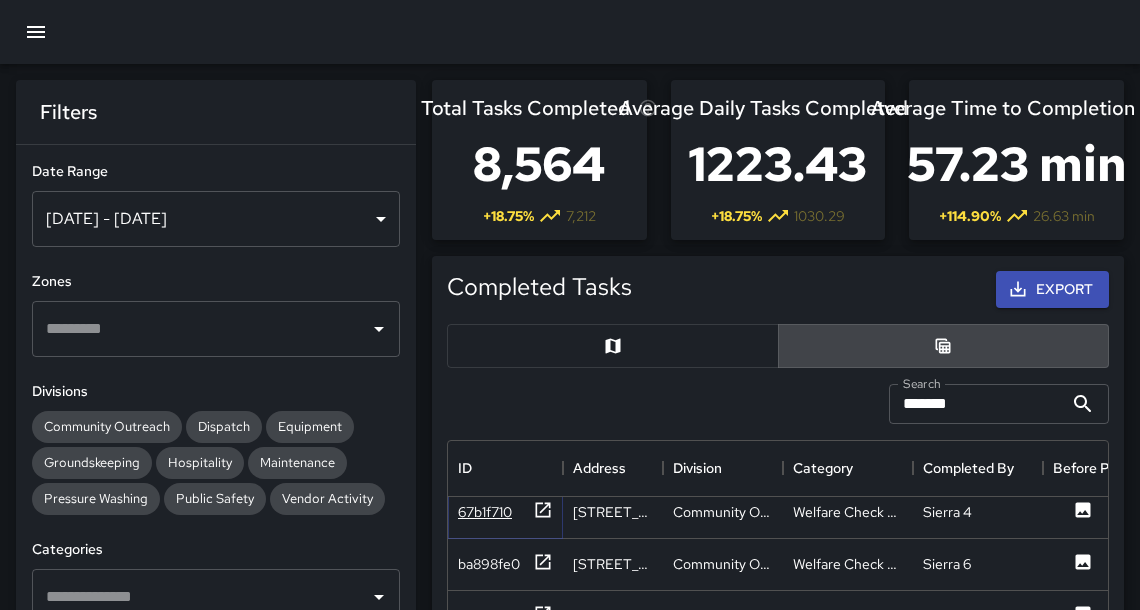 click 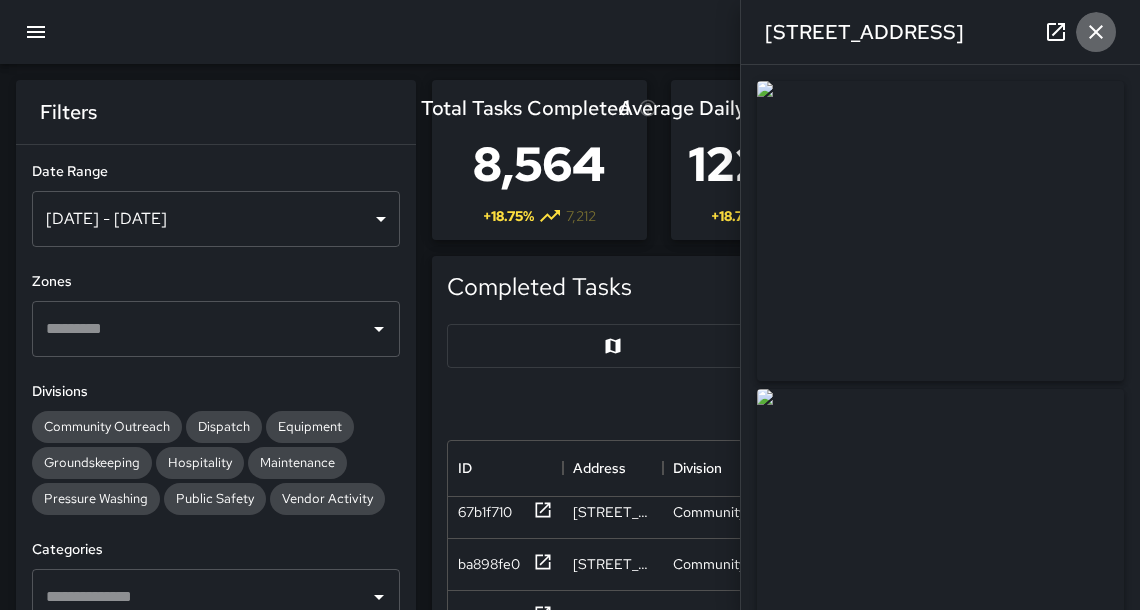 click 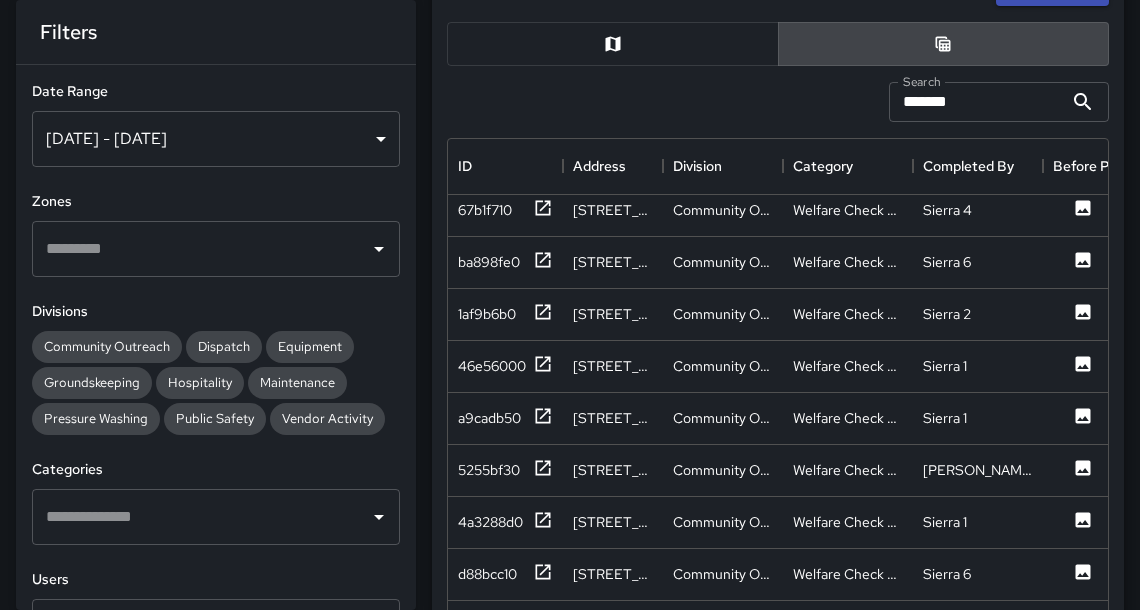 scroll, scrollTop: 303, scrollLeft: 0, axis: vertical 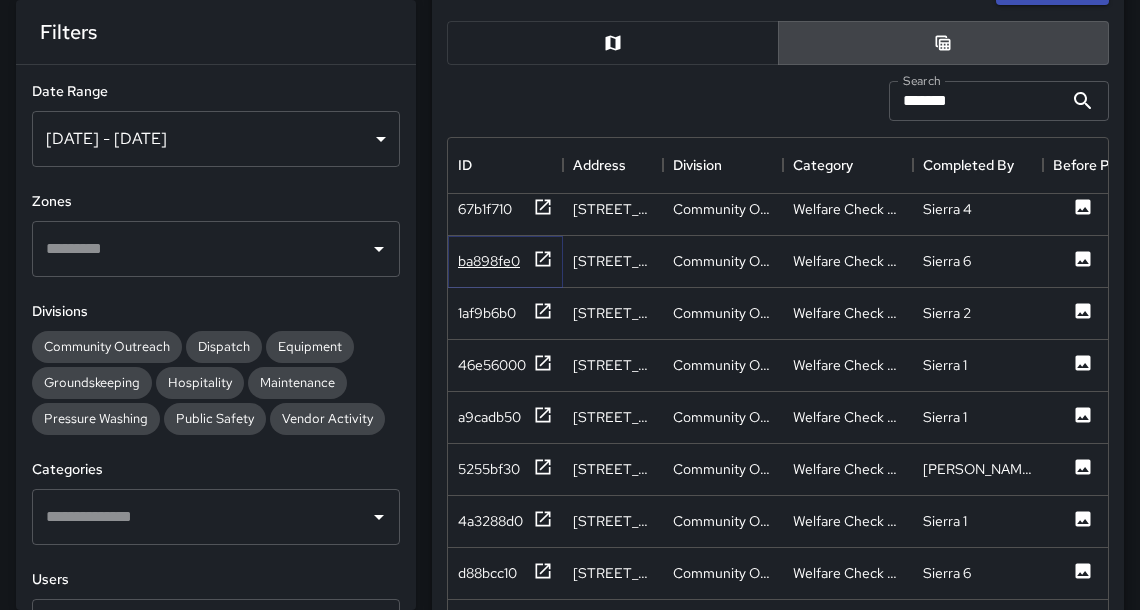 click 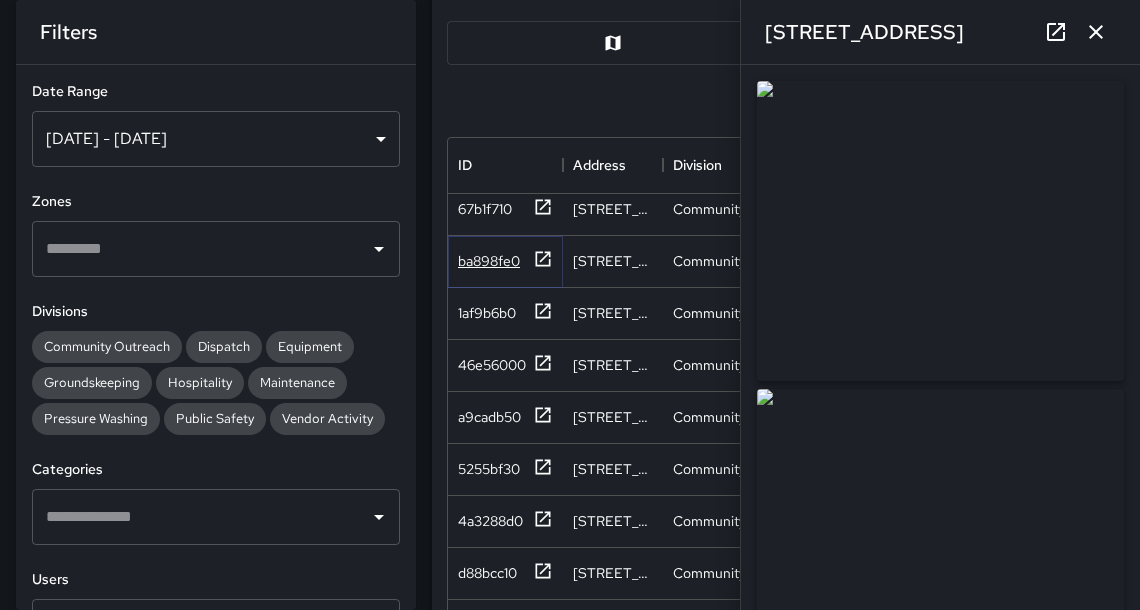 click 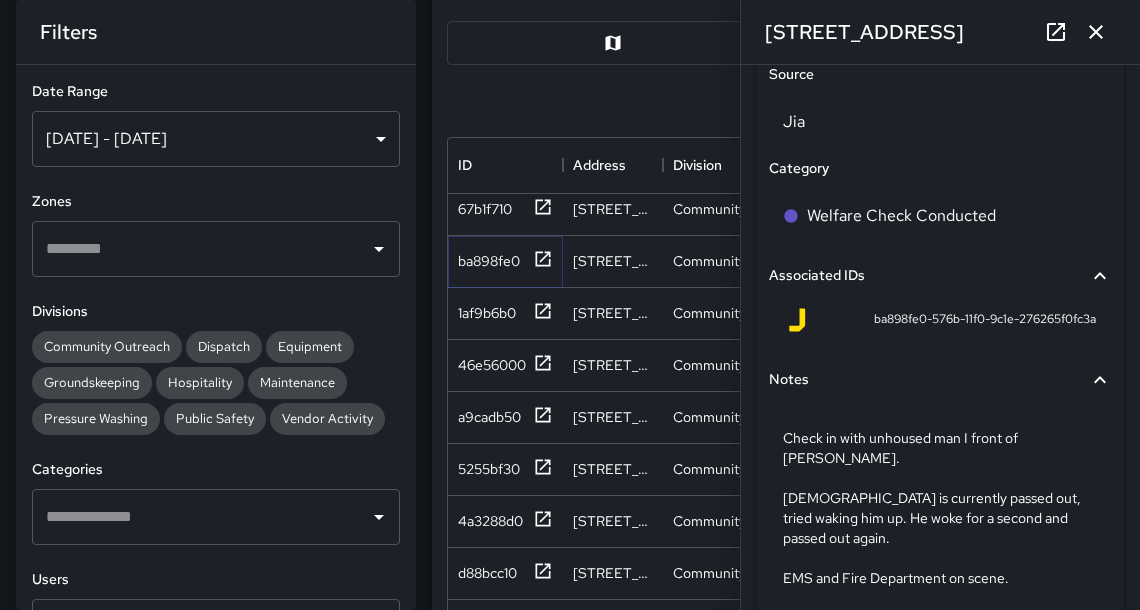 scroll, scrollTop: 1260, scrollLeft: 0, axis: vertical 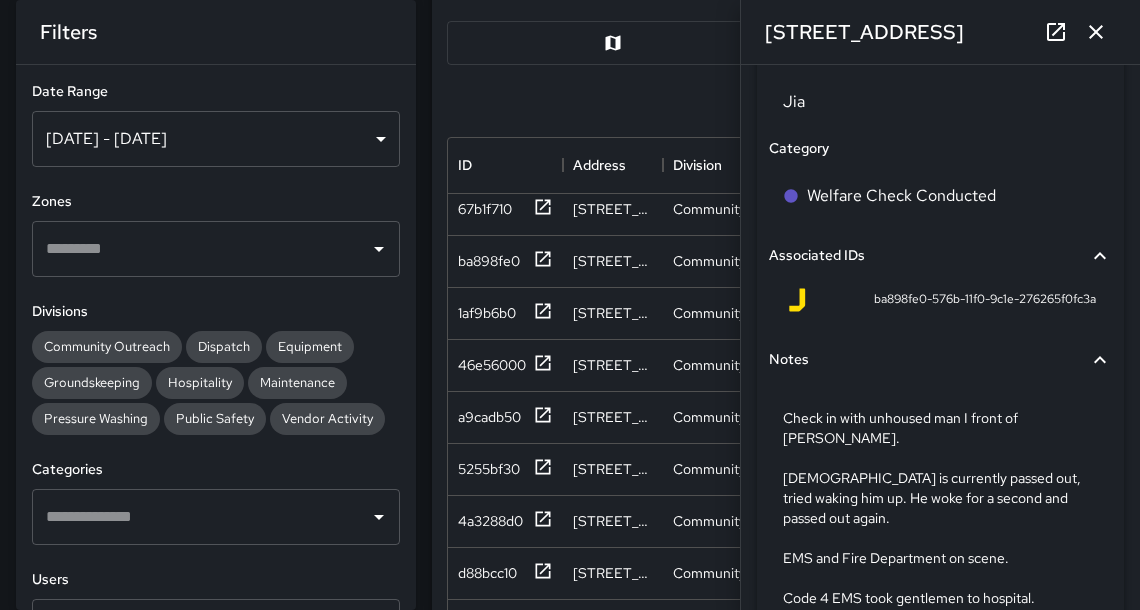 click 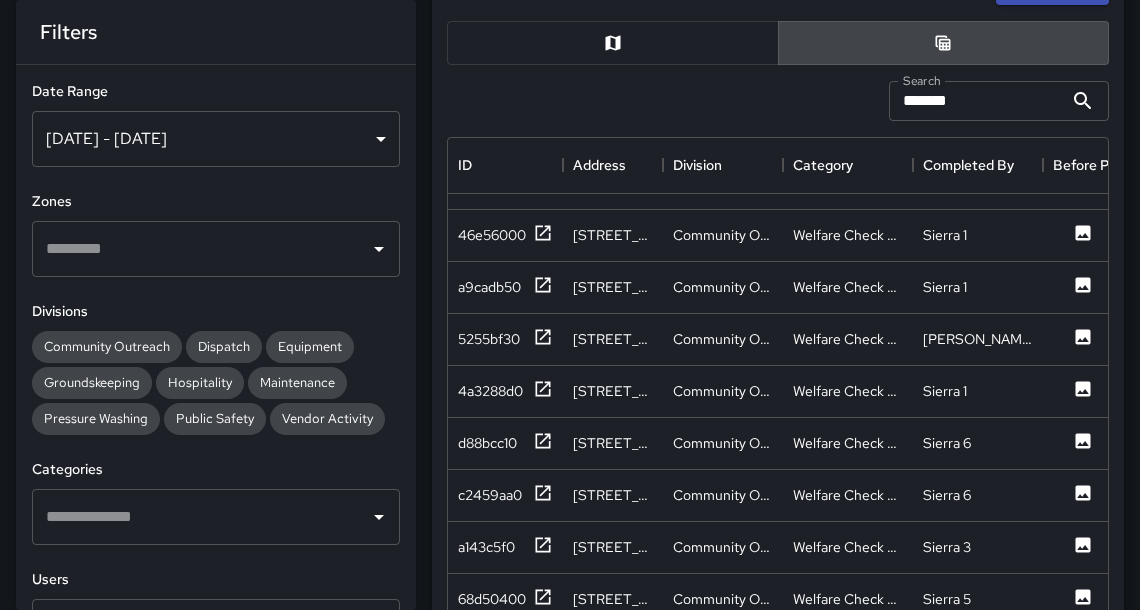 scroll, scrollTop: 195, scrollLeft: 0, axis: vertical 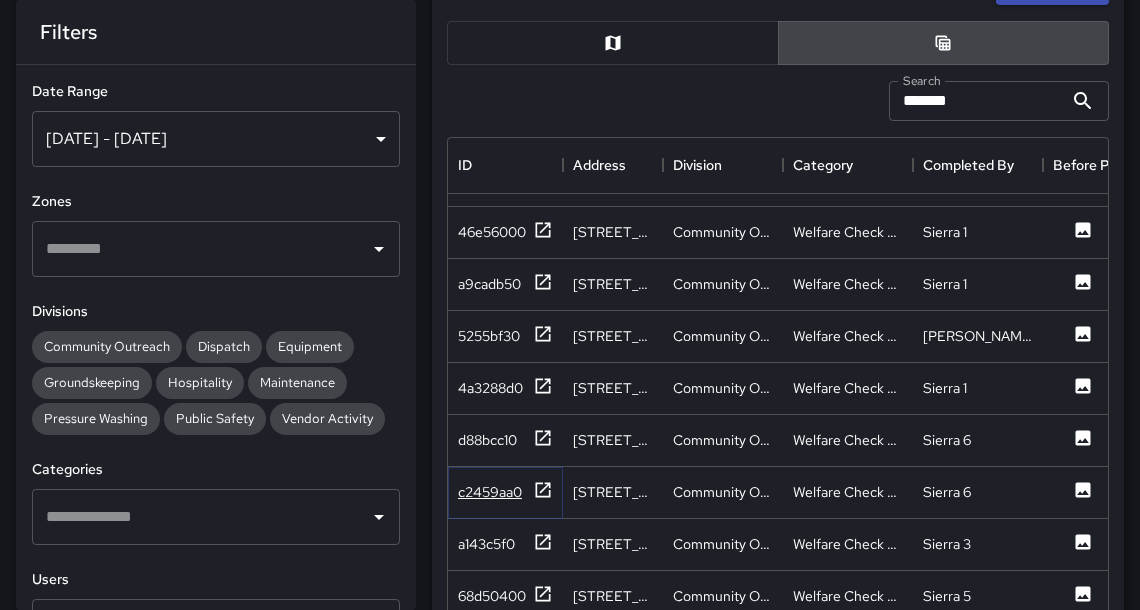 click 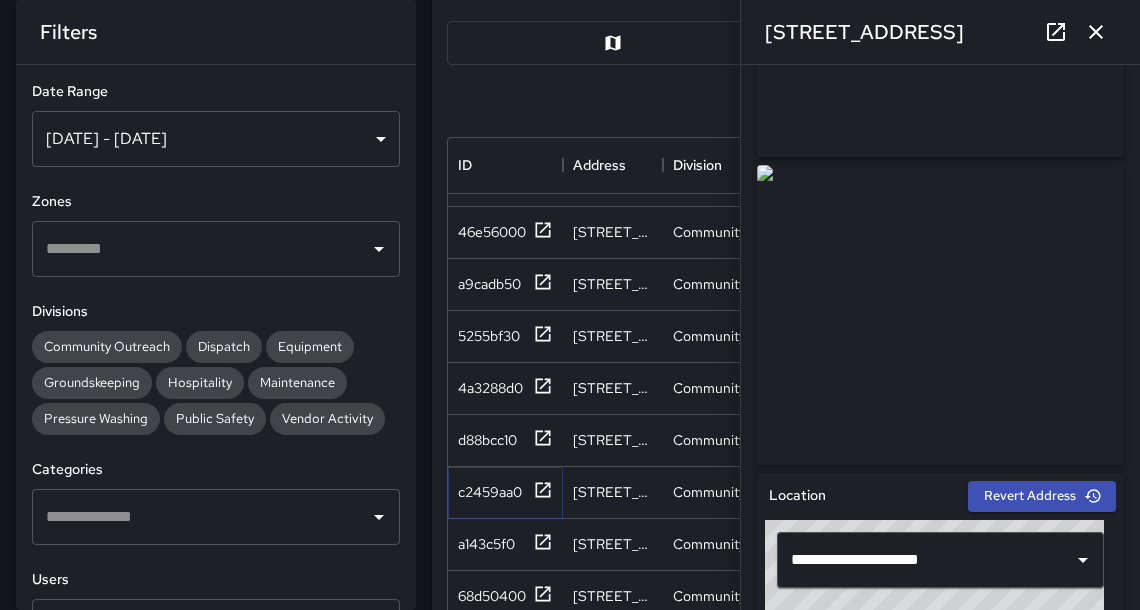 scroll, scrollTop: 296, scrollLeft: 0, axis: vertical 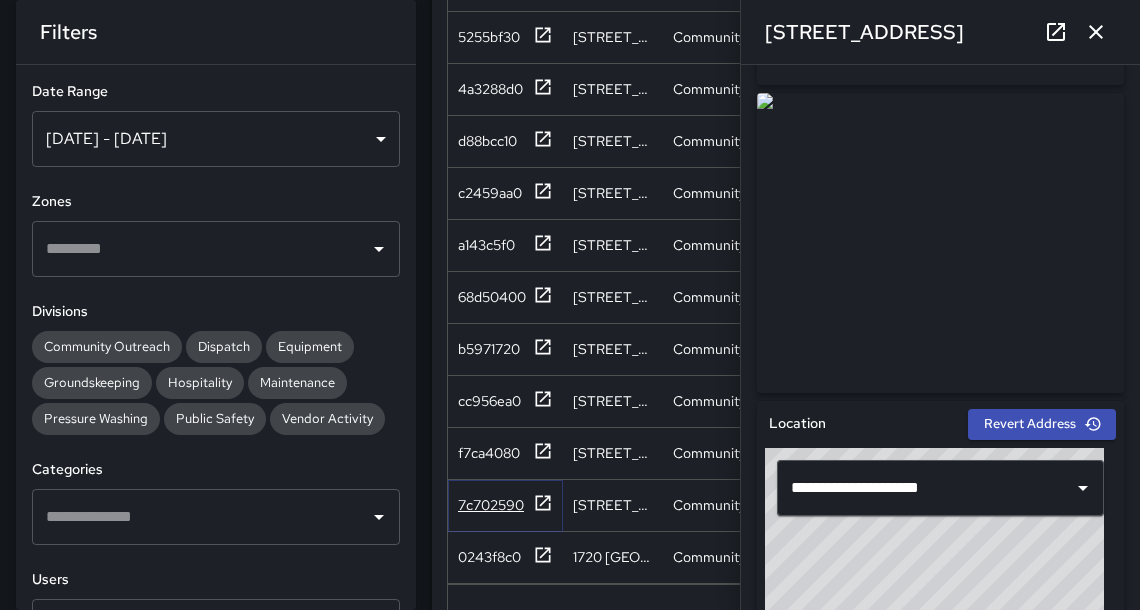 click 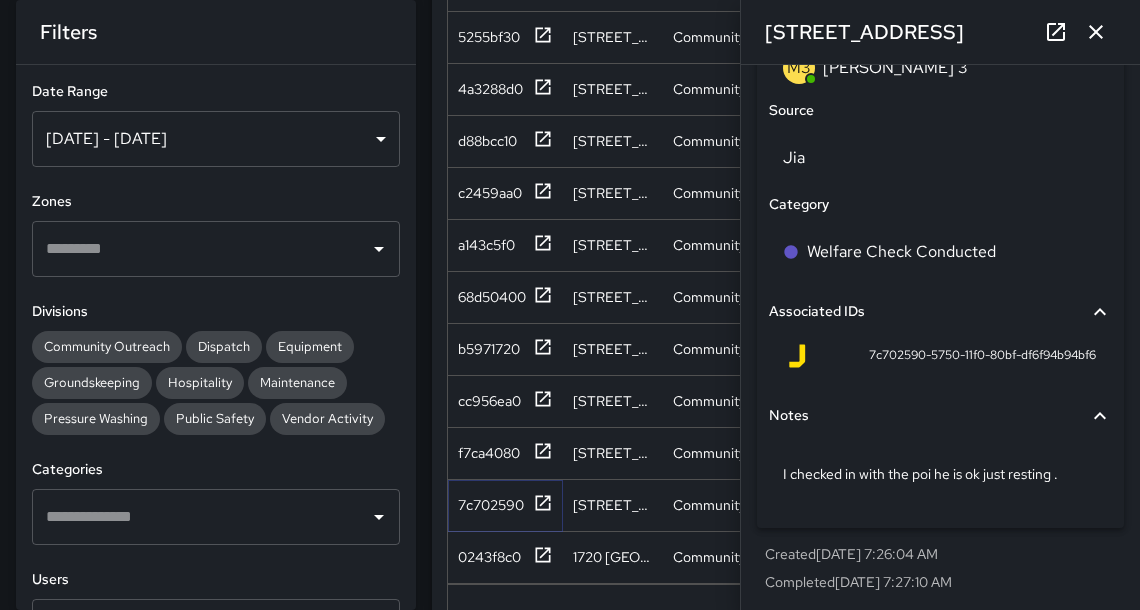 scroll, scrollTop: 1209, scrollLeft: 0, axis: vertical 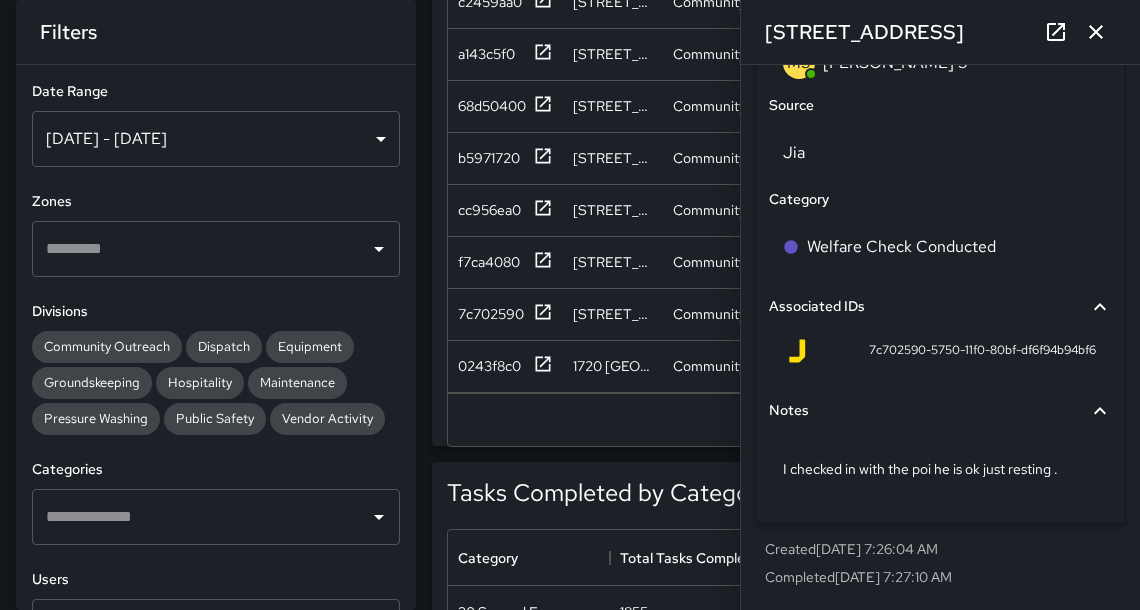 click 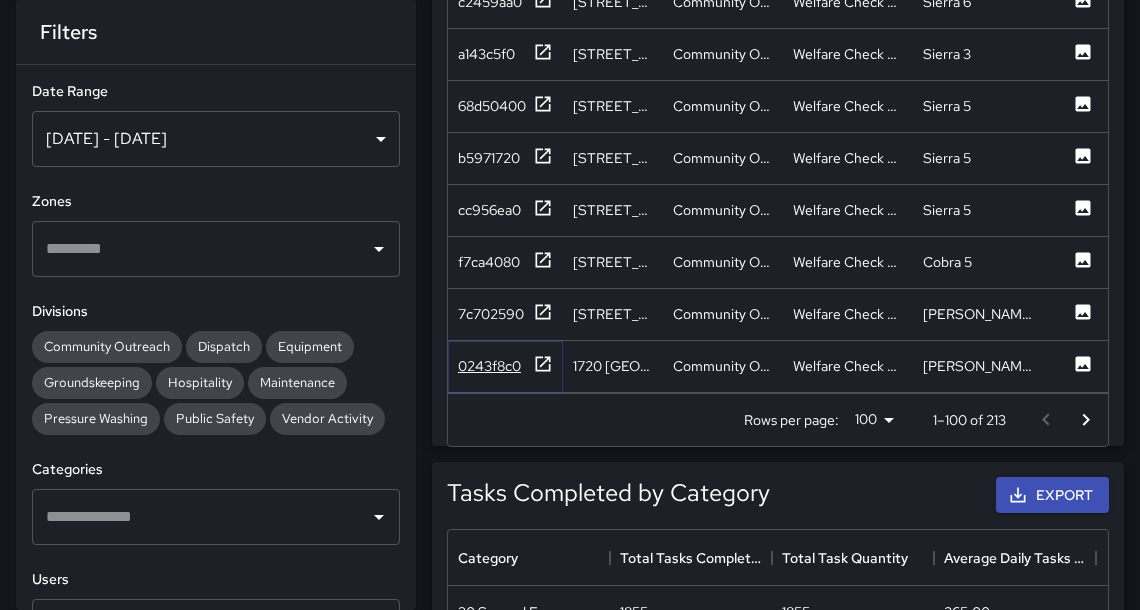 click 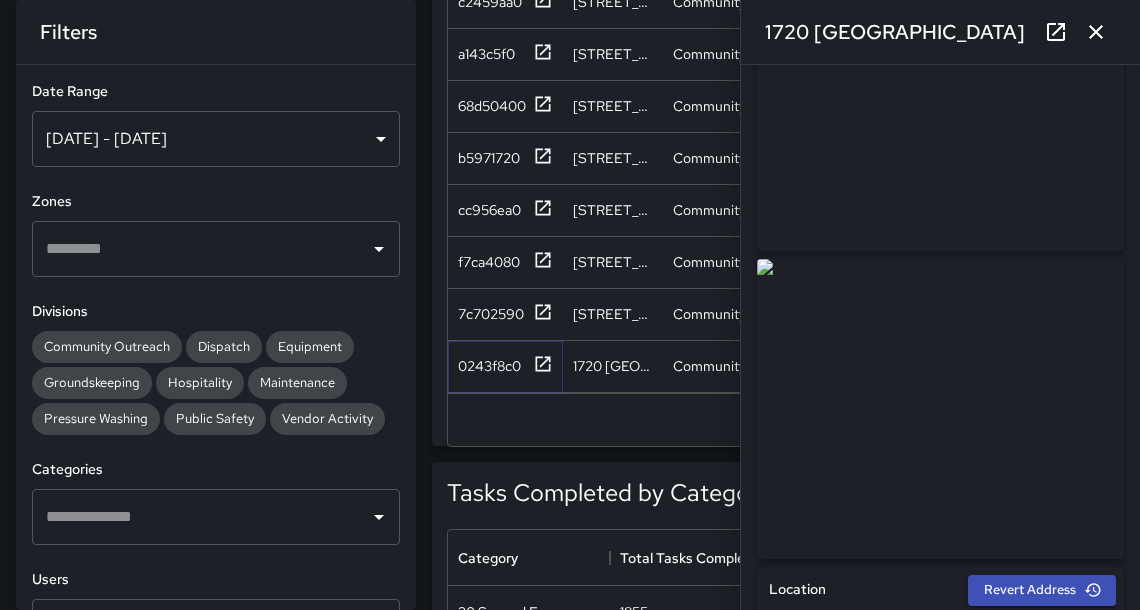 scroll, scrollTop: 150, scrollLeft: 0, axis: vertical 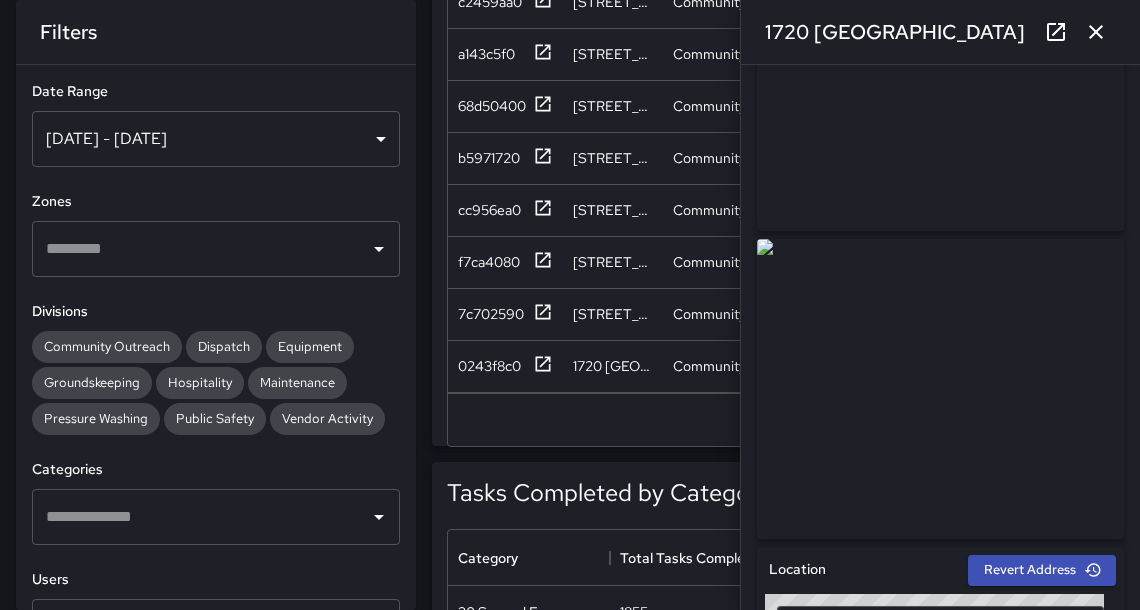 click 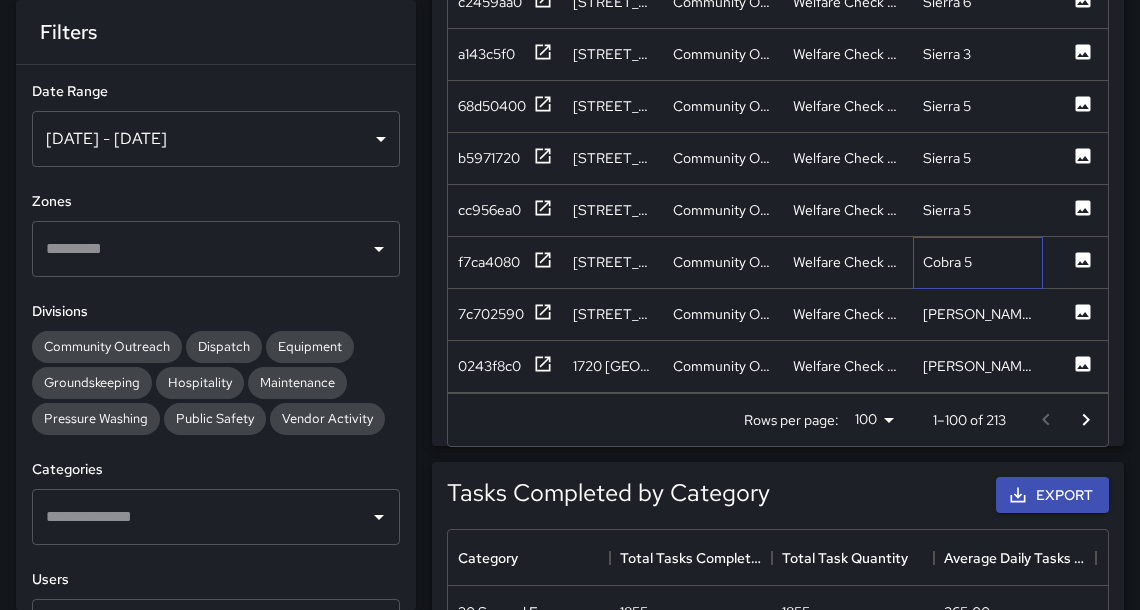 click on "Cobra 5" at bounding box center (978, 263) 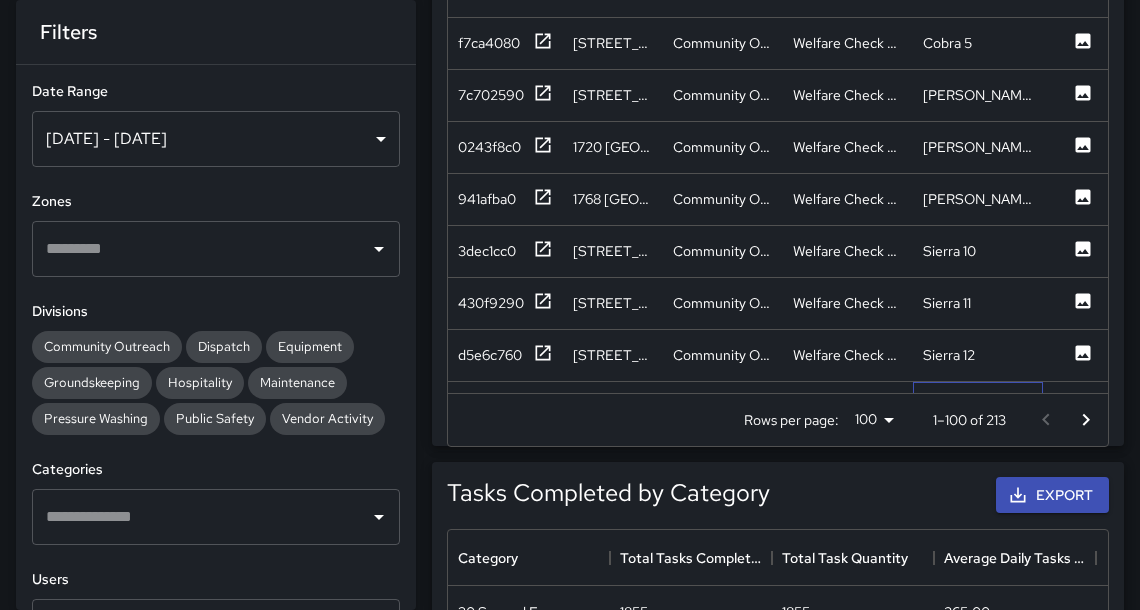scroll, scrollTop: 466, scrollLeft: 0, axis: vertical 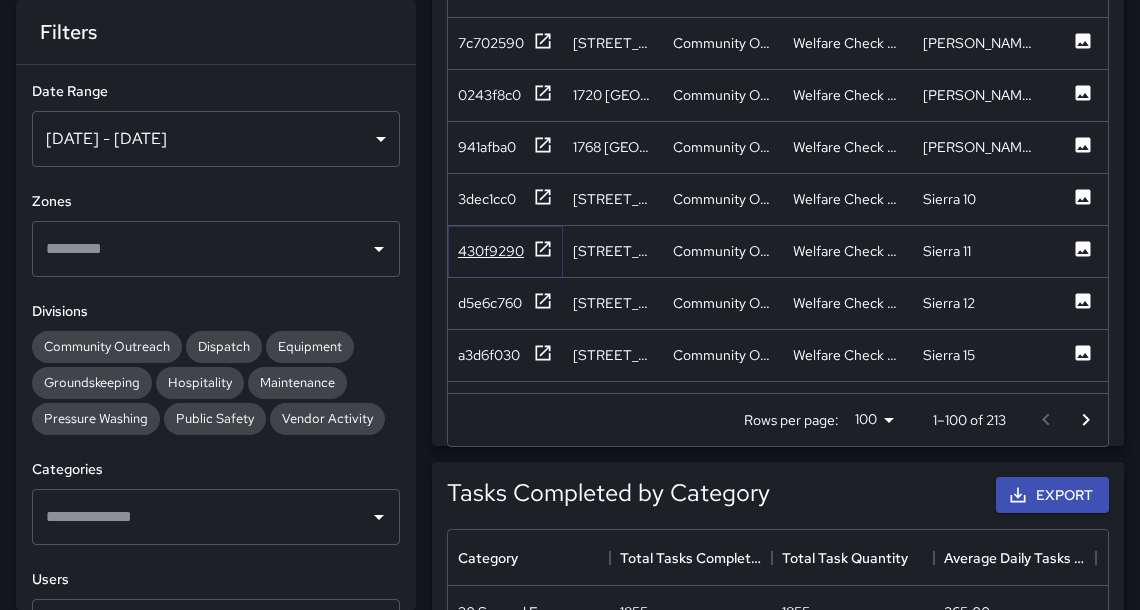 click 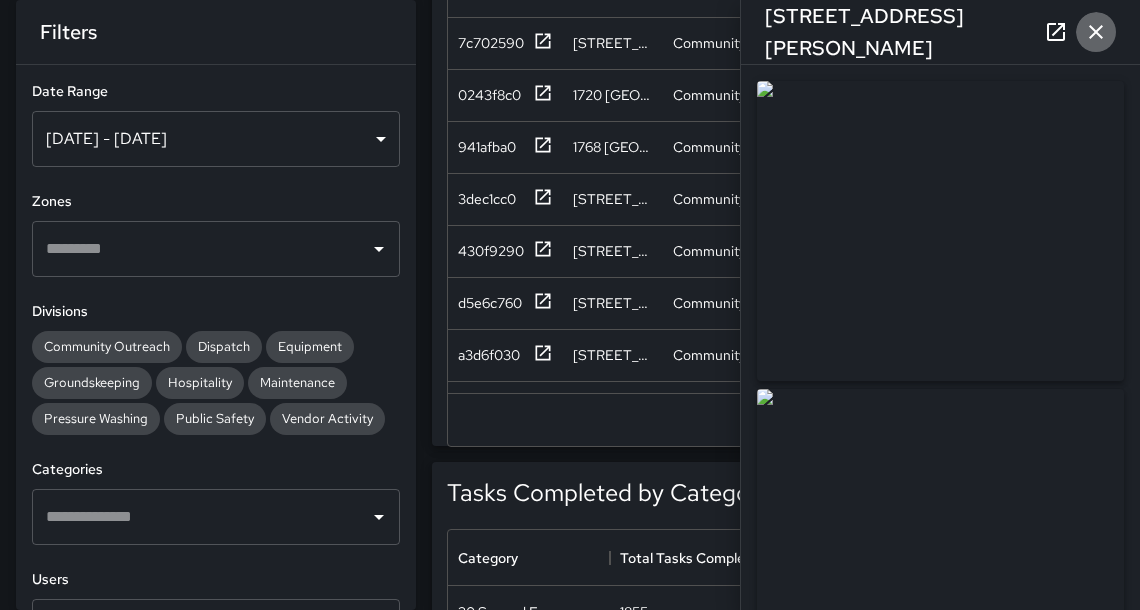 click 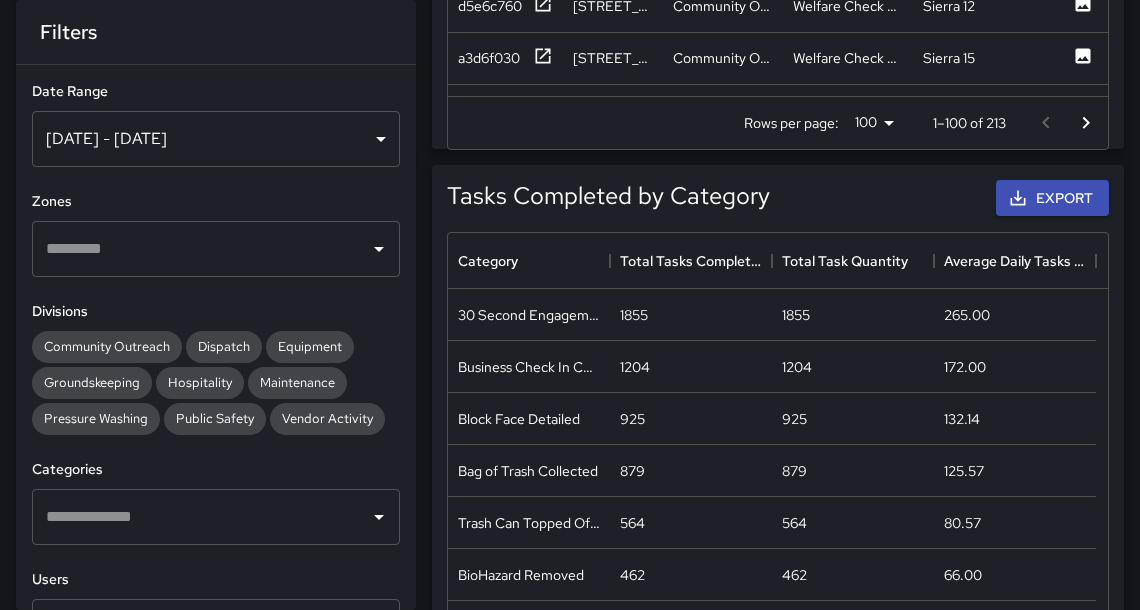 scroll, scrollTop: 1096, scrollLeft: 0, axis: vertical 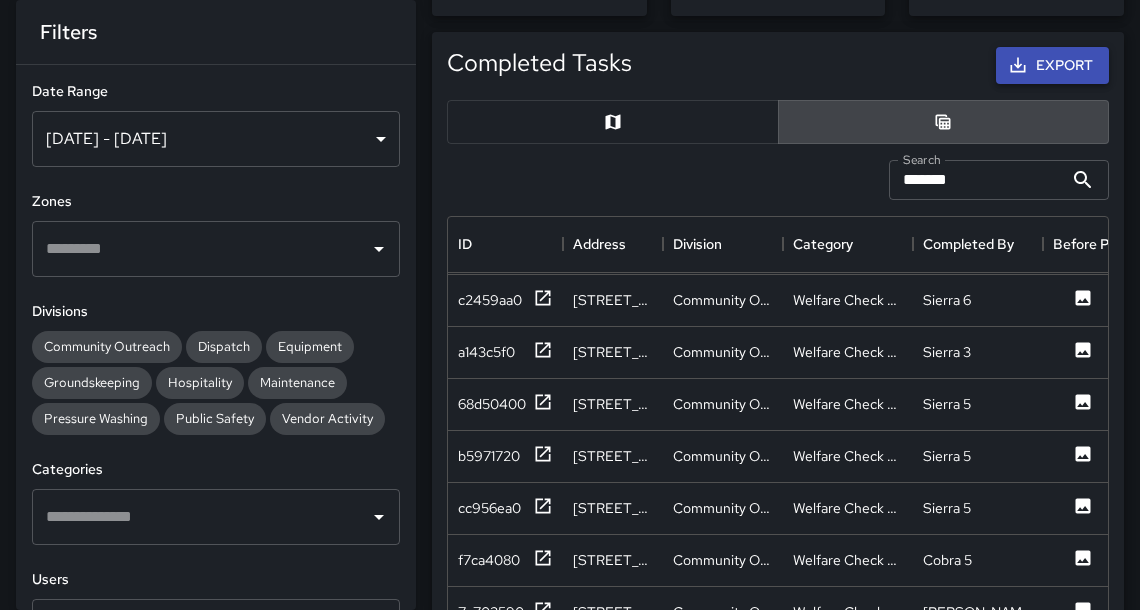 click on "Export" at bounding box center (1052, 65) 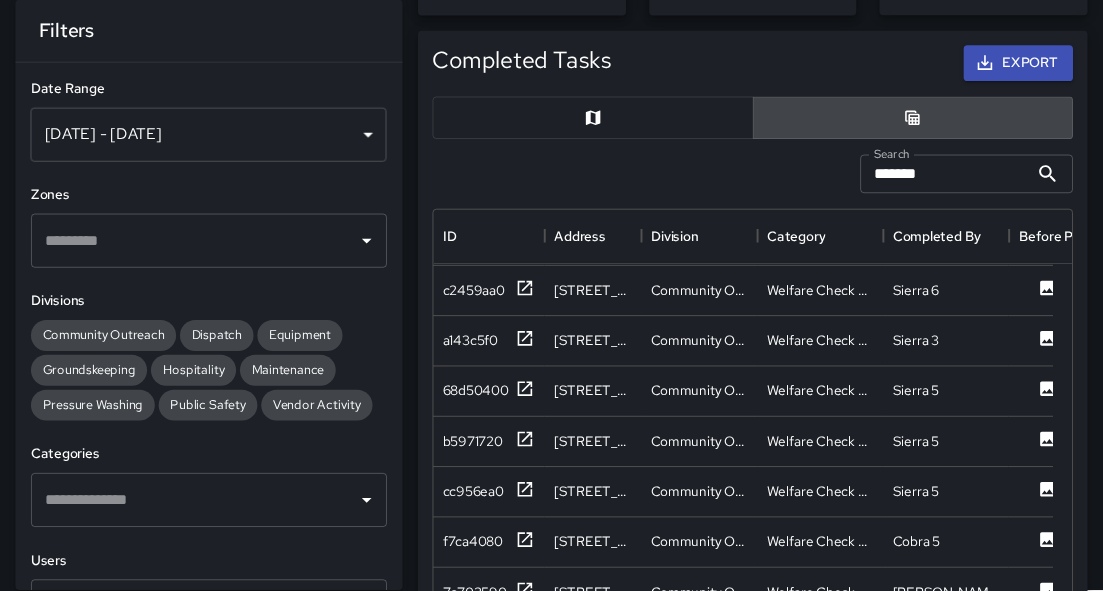 scroll, scrollTop: 733, scrollLeft: 611, axis: both 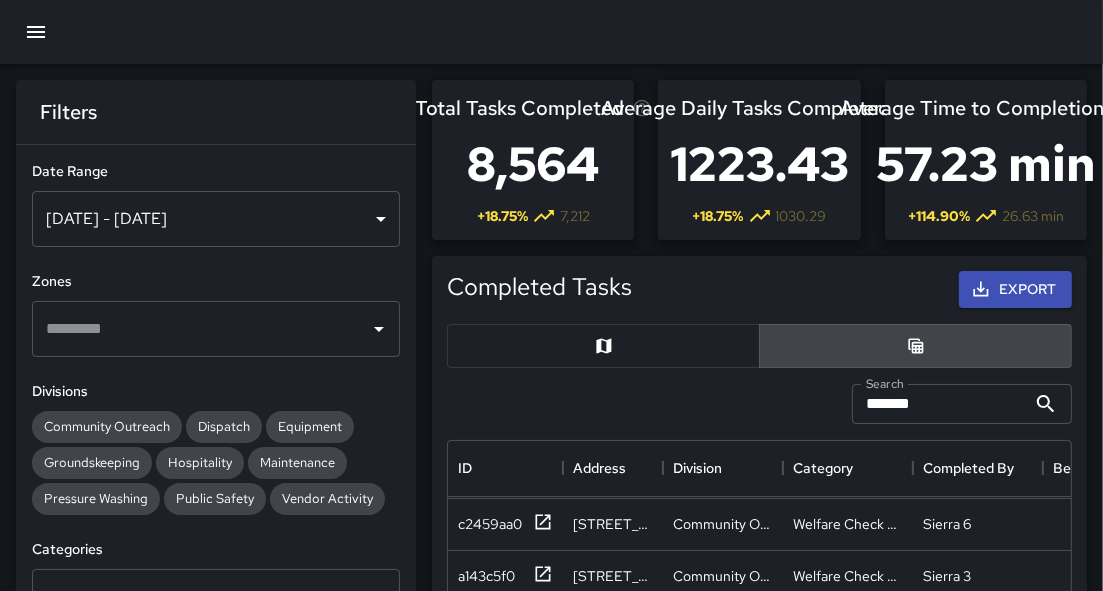 click 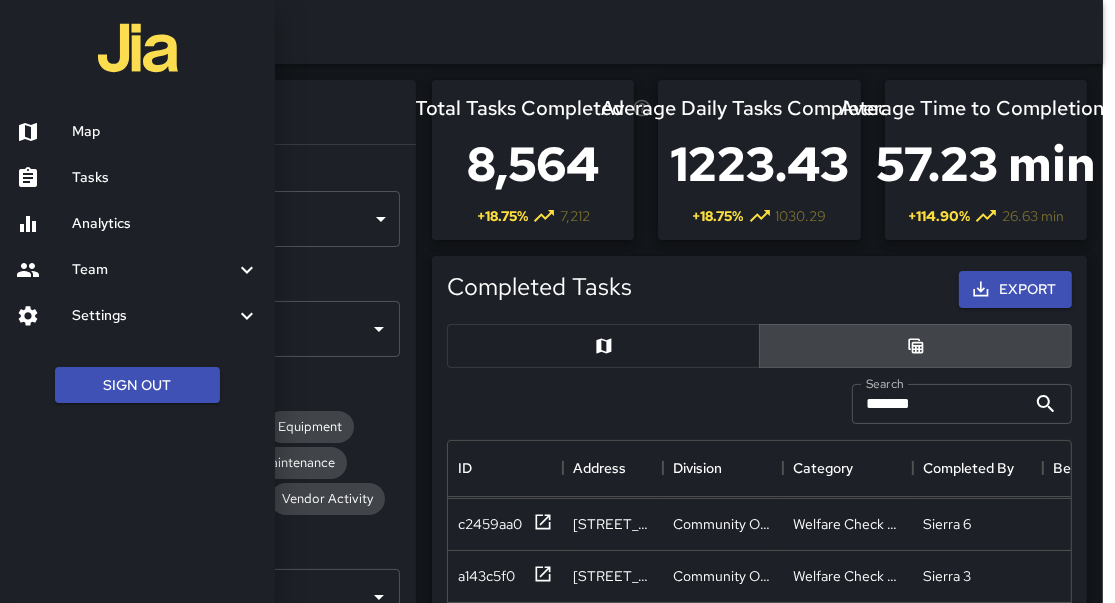 click on "Map" at bounding box center [165, 132] 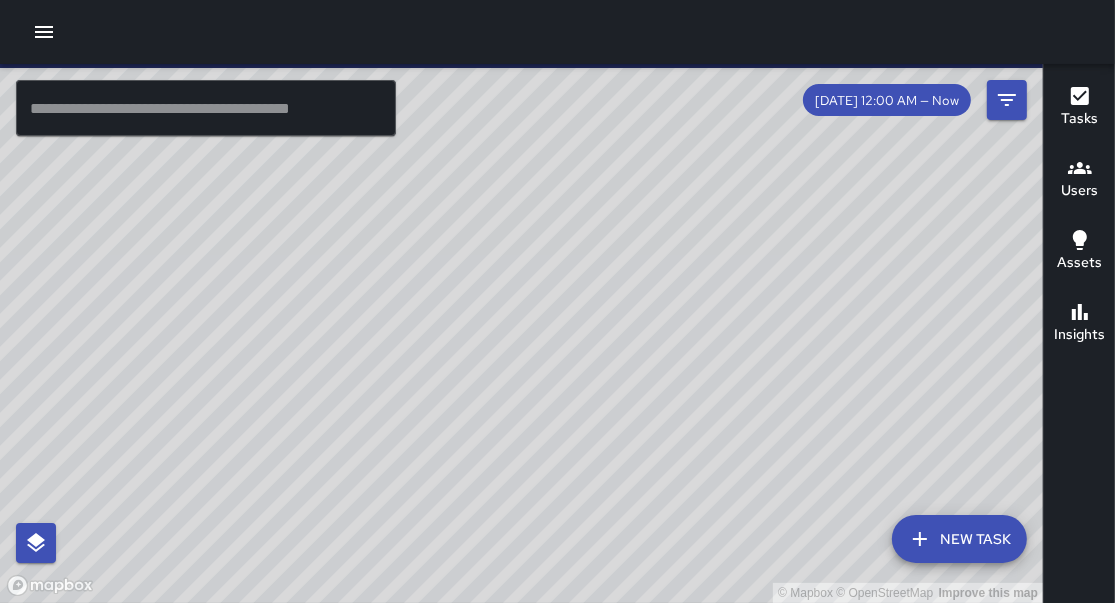 drag, startPoint x: 464, startPoint y: 316, endPoint x: 509, endPoint y: 316, distance: 45 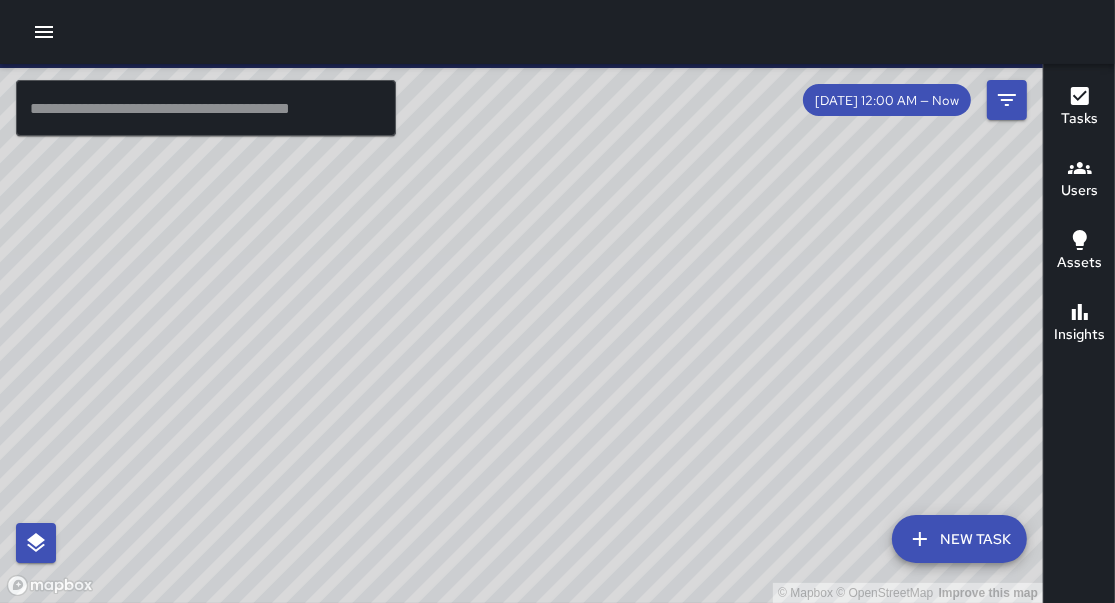 click on "© Mapbox   © OpenStreetMap   Improve this map" at bounding box center [521, 333] 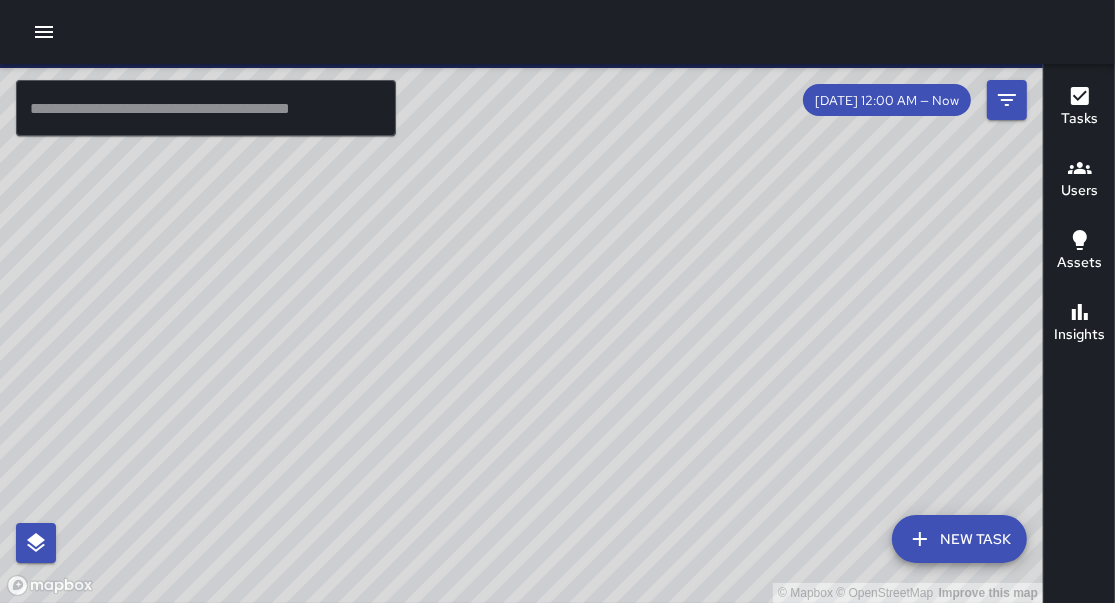 drag, startPoint x: 407, startPoint y: 260, endPoint x: 811, endPoint y: 341, distance: 412.04004 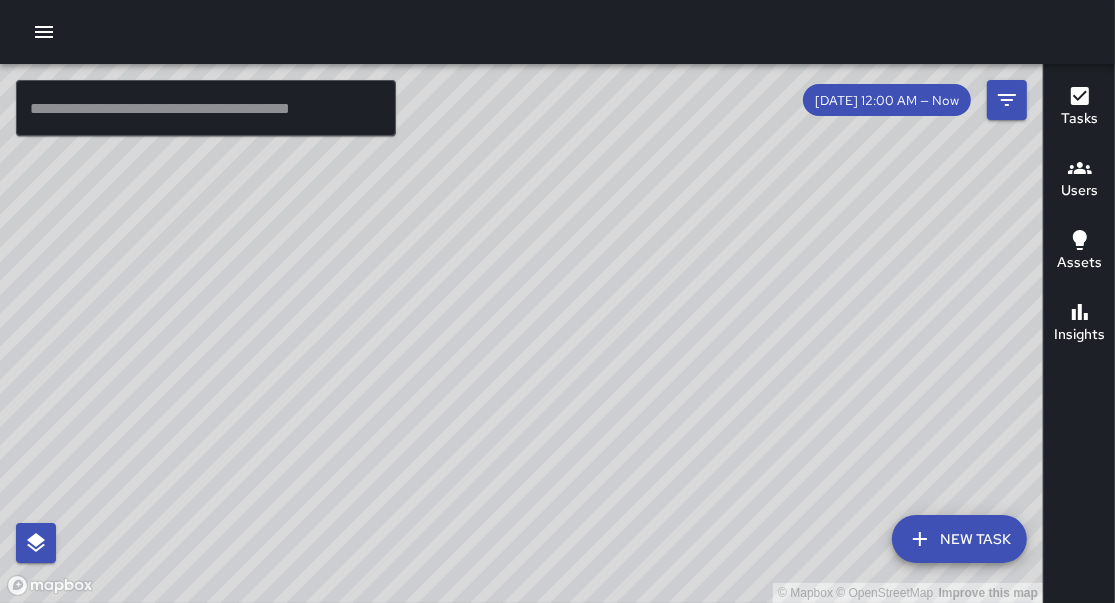 drag, startPoint x: 529, startPoint y: 288, endPoint x: 1046, endPoint y: 476, distance: 550.1209 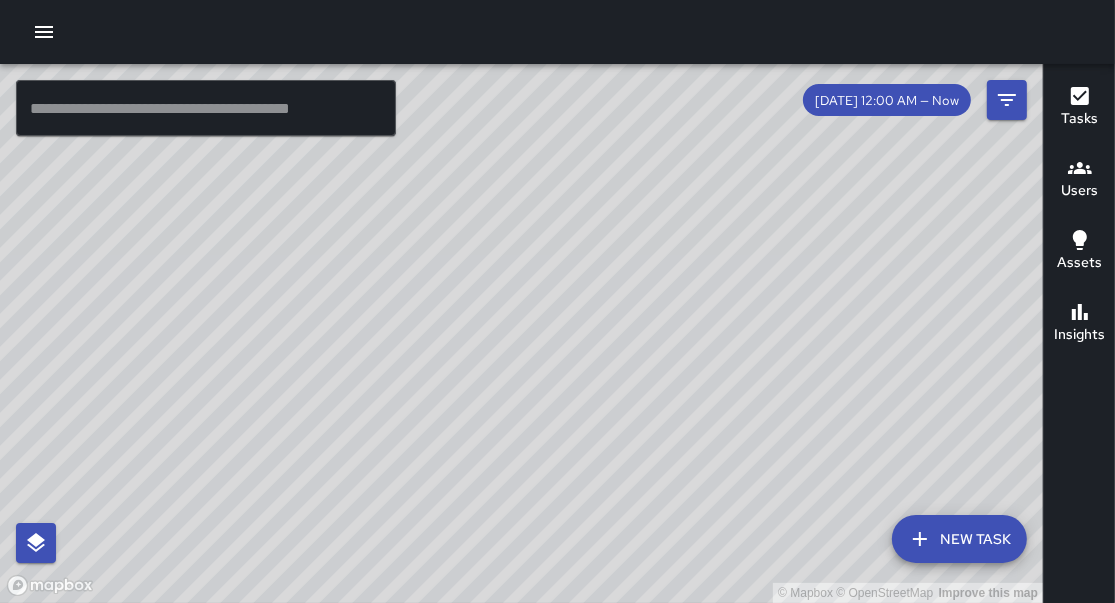 drag, startPoint x: 808, startPoint y: 228, endPoint x: 329, endPoint y: 80, distance: 501.3432 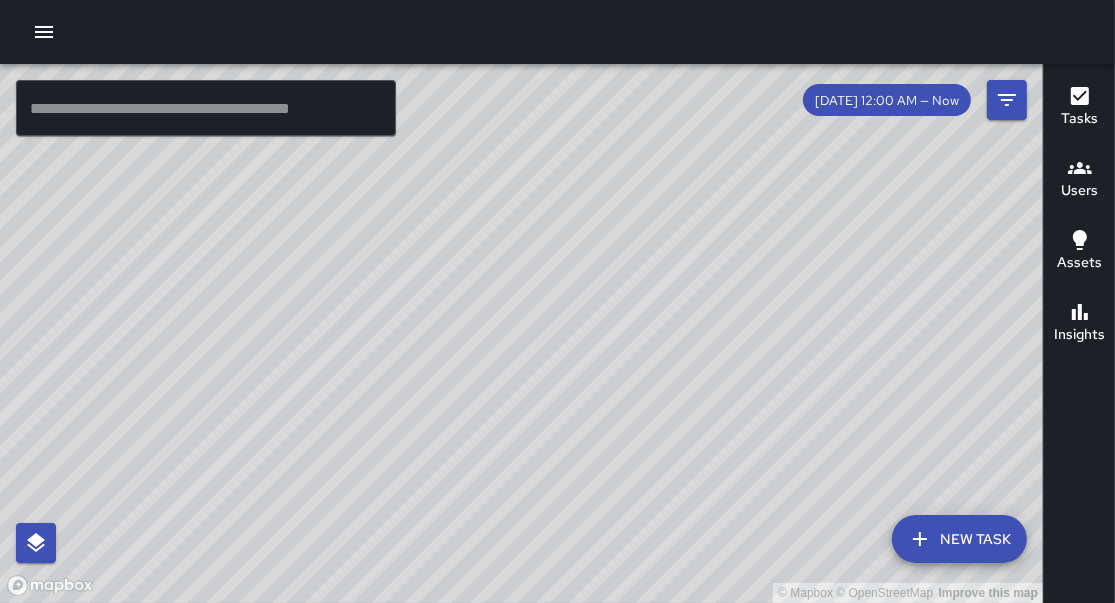 drag, startPoint x: 526, startPoint y: 450, endPoint x: 576, endPoint y: 307, distance: 151.48927 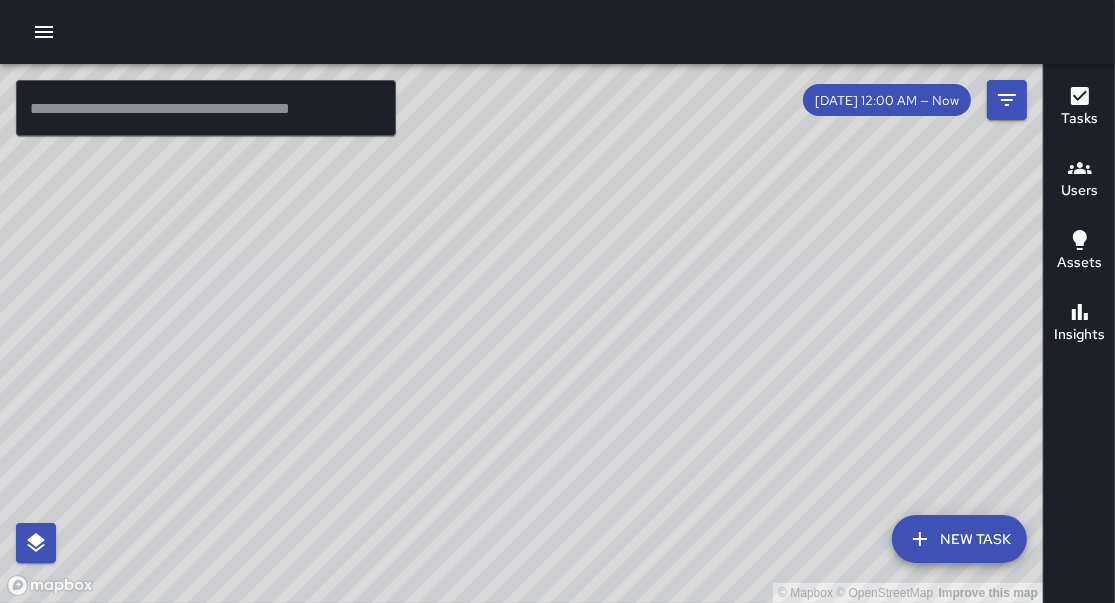 click on "© Mapbox   © OpenStreetMap   Improve this map" at bounding box center (521, 333) 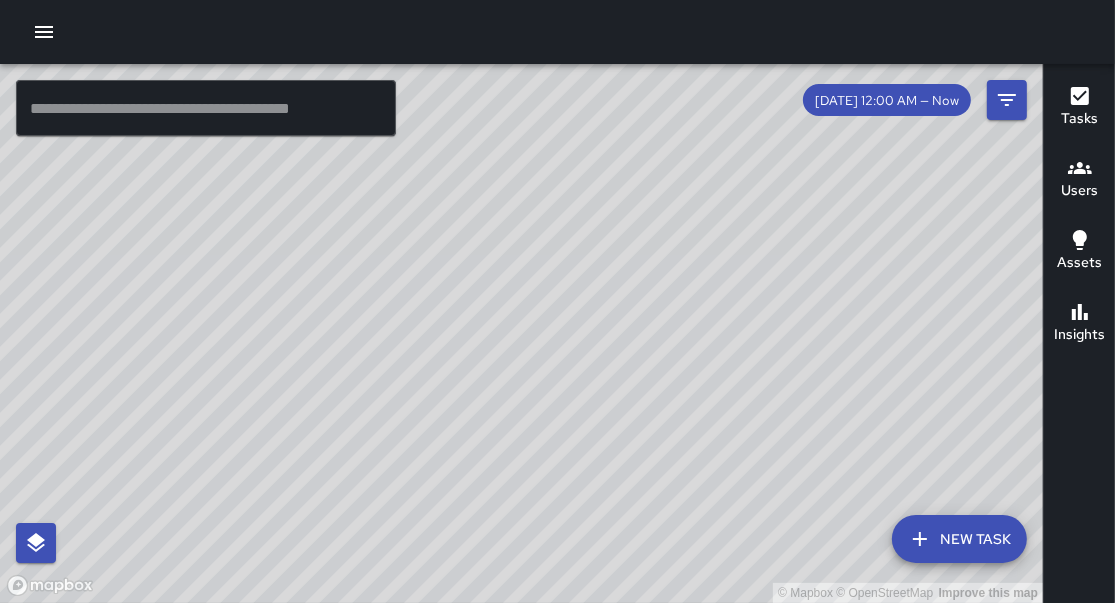 drag, startPoint x: 447, startPoint y: 442, endPoint x: 365, endPoint y: 423, distance: 84.17244 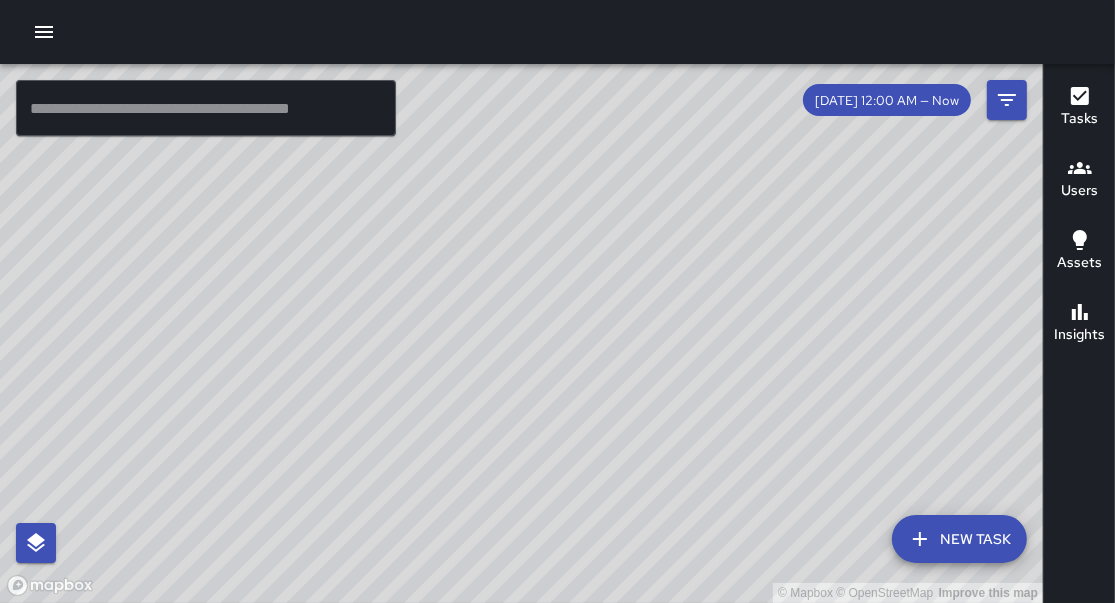 click on "© Mapbox   © OpenStreetMap   Improve this map" at bounding box center (521, 333) 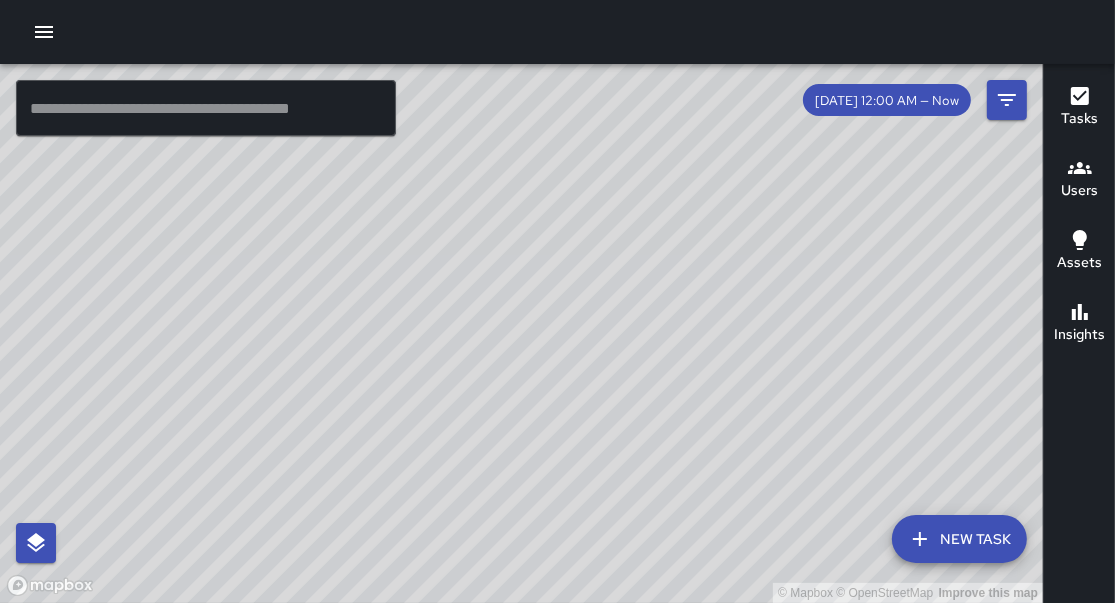drag, startPoint x: 303, startPoint y: 282, endPoint x: 914, endPoint y: 267, distance: 611.1841 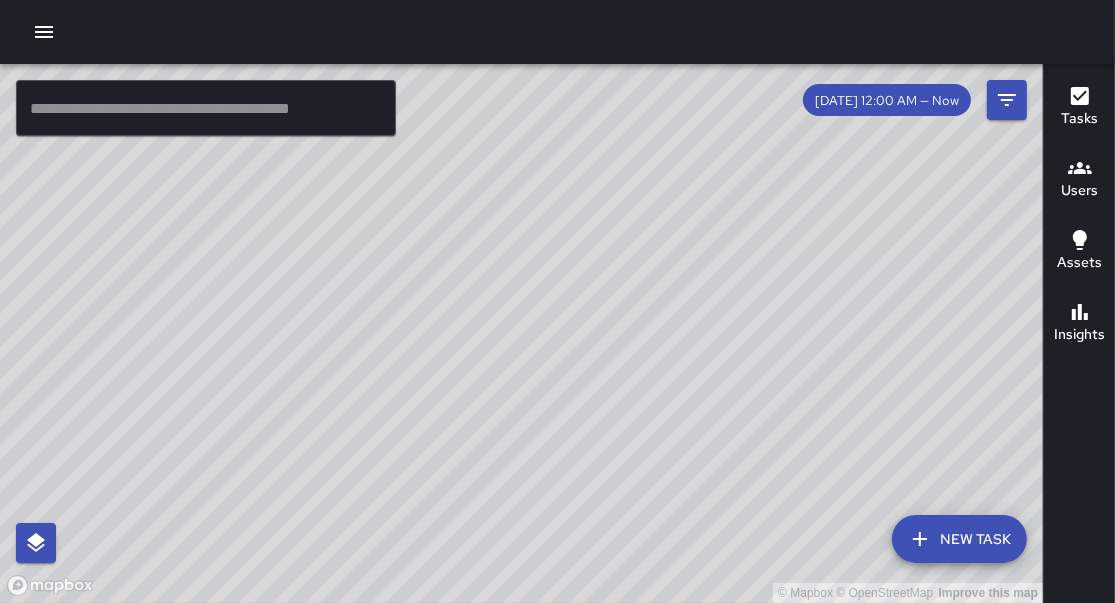 click on "© Mapbox   © OpenStreetMap   Improve this map" at bounding box center (521, 333) 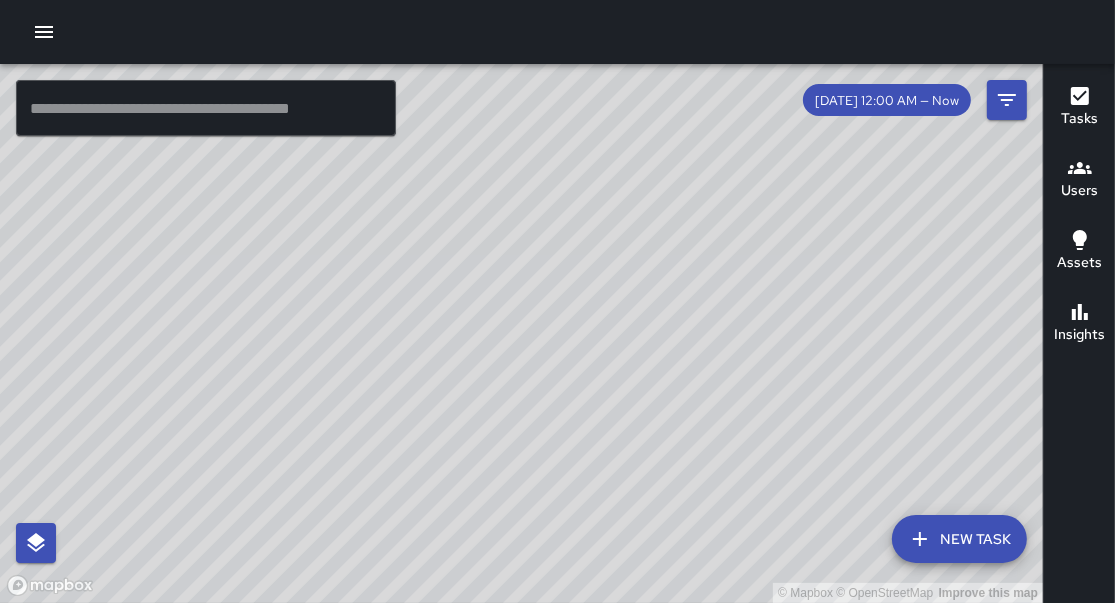 drag, startPoint x: 550, startPoint y: 499, endPoint x: 613, endPoint y: 338, distance: 172.88725 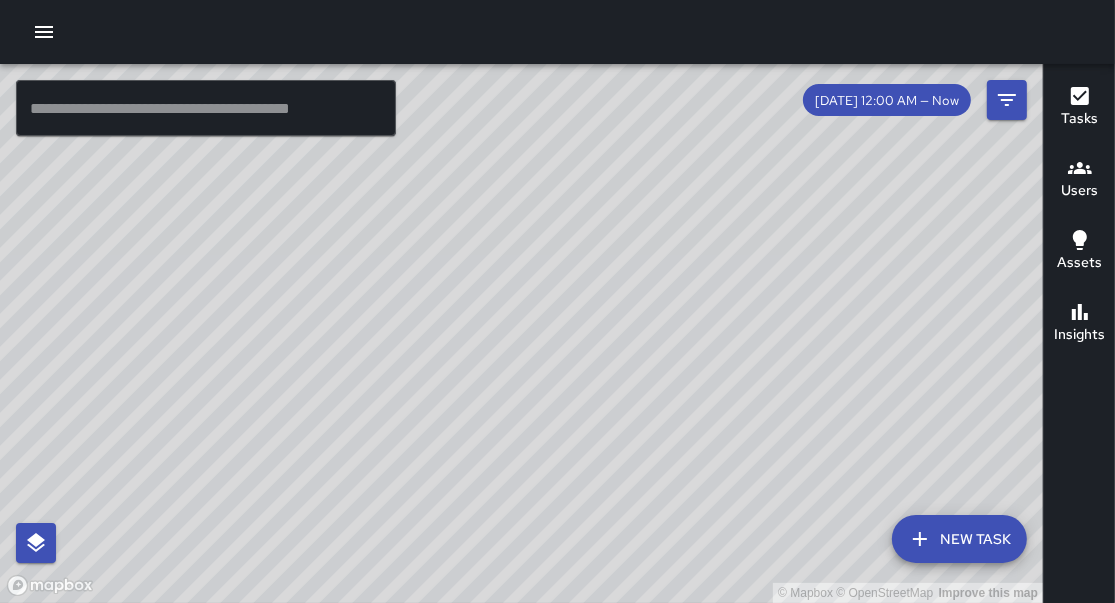 click on "© Mapbox   © OpenStreetMap   Improve this map" at bounding box center (521, 333) 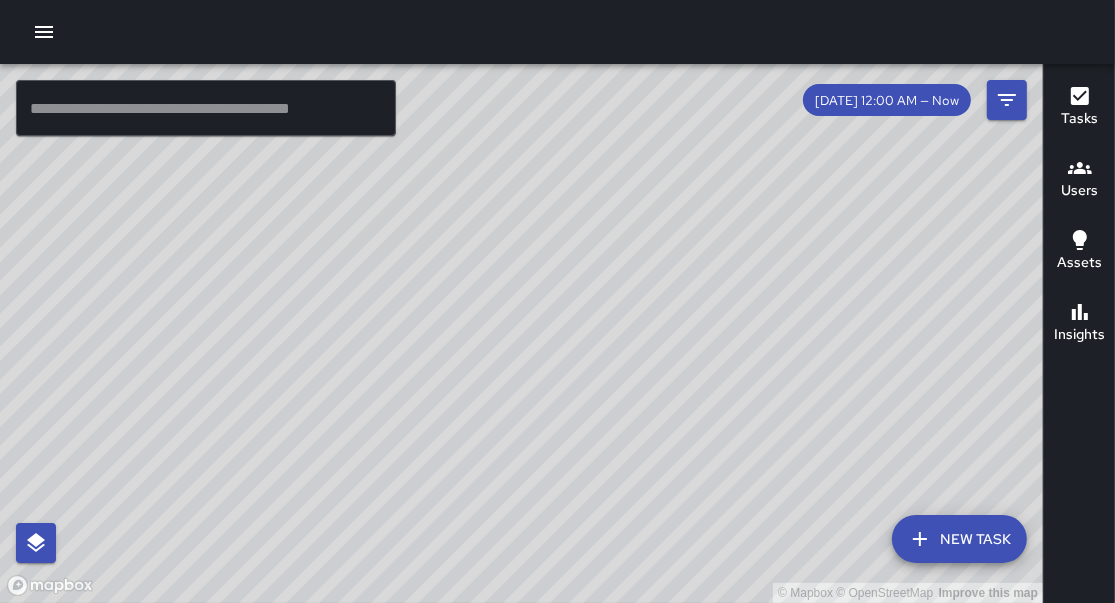 drag, startPoint x: 895, startPoint y: 204, endPoint x: 547, endPoint y: 216, distance: 348.20685 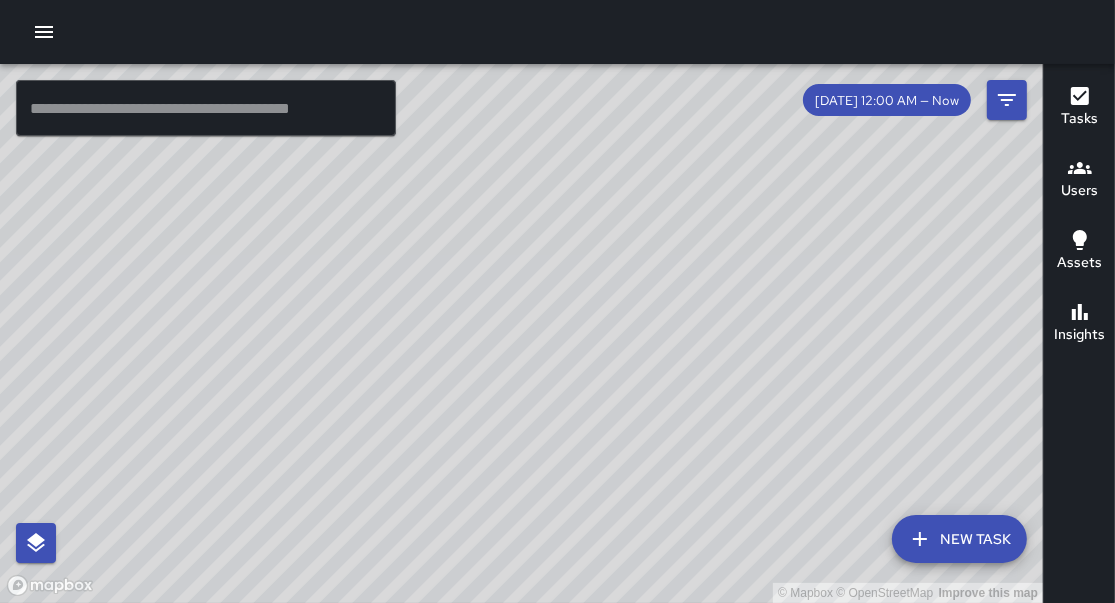 click on "© Mapbox   © OpenStreetMap   Improve this map" at bounding box center [521, 333] 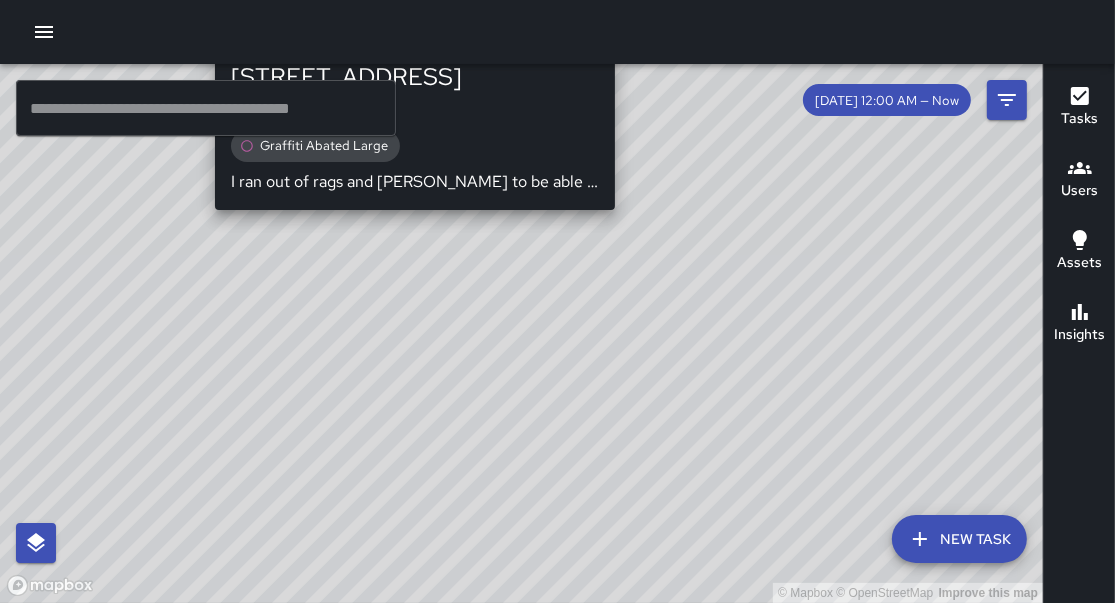 click on "© Mapbox   © OpenStreetMap   Improve this map E6 Echo [STREET_ADDRESS][GEOGRAPHIC_DATA][DATE] 9:59 AM Graffiti Abated Large I ran out of rags and napkins to be able to wipe off graffiti. I’ve also been asking for them to buy more rags, and they haven’t to be able to wipe off graffiti." at bounding box center (521, 333) 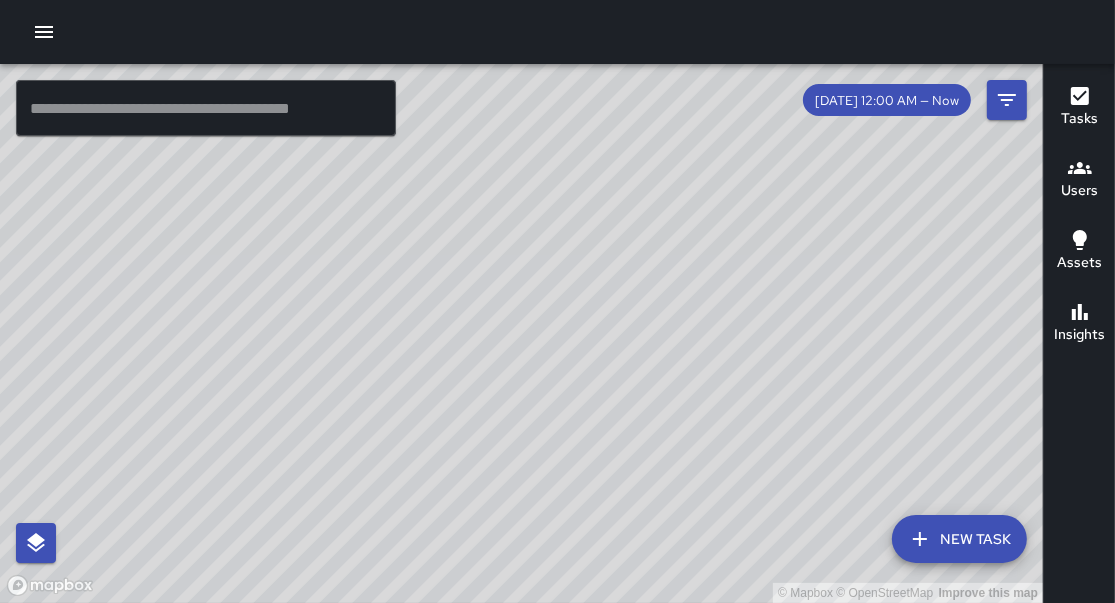 drag, startPoint x: 514, startPoint y: 343, endPoint x: 797, endPoint y: 209, distance: 313.12137 